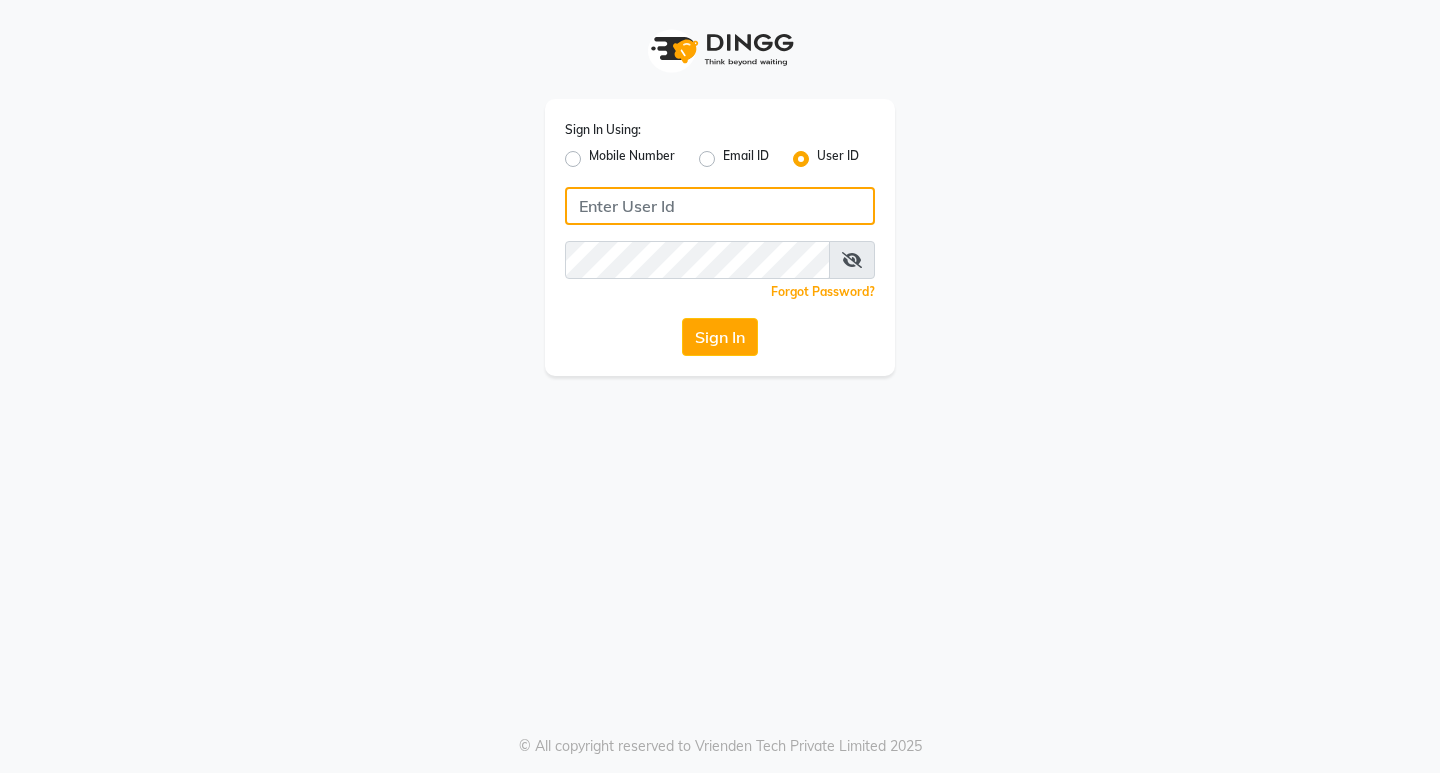 drag, startPoint x: 0, startPoint y: 0, endPoint x: 675, endPoint y: 209, distance: 706.6159 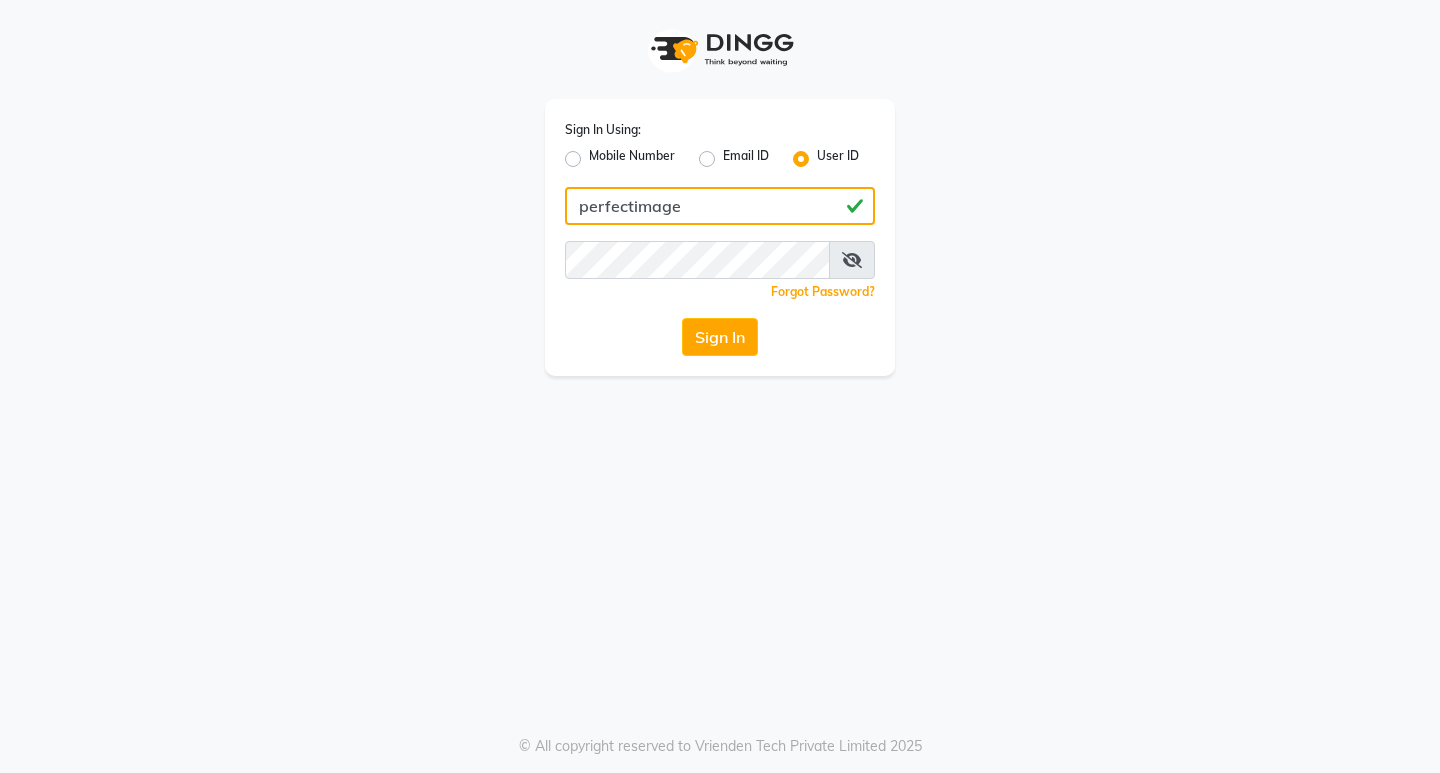type on "perfectimage" 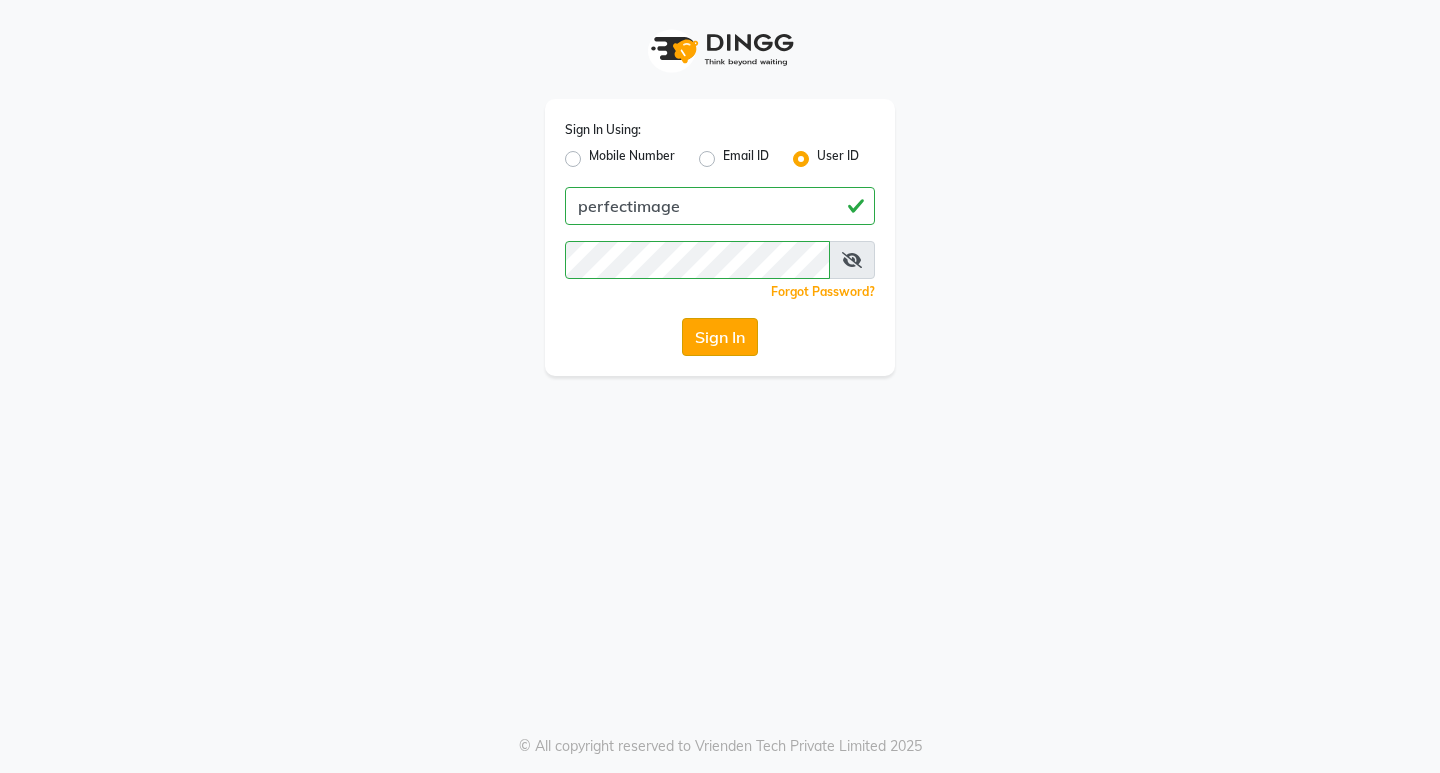 click on "Sign In" 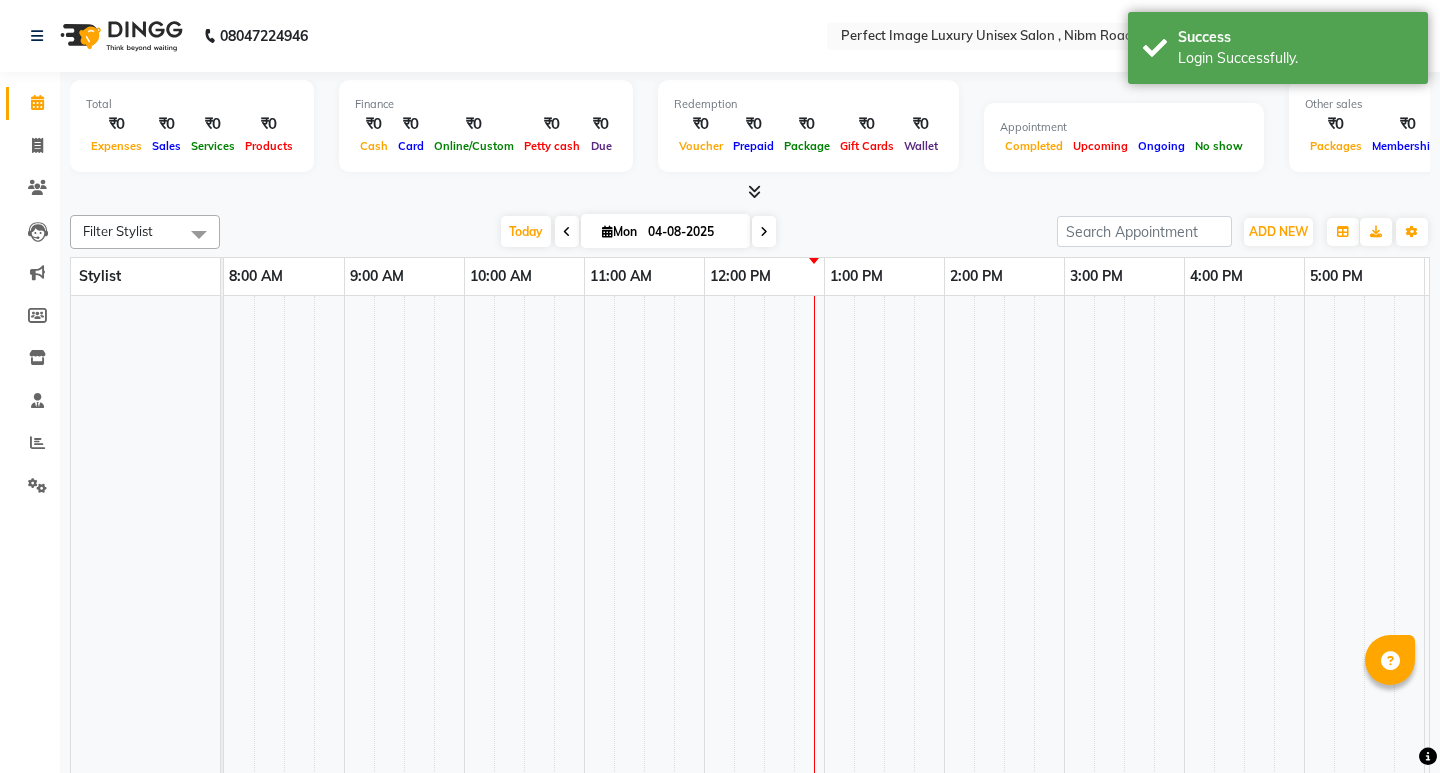 select on "en" 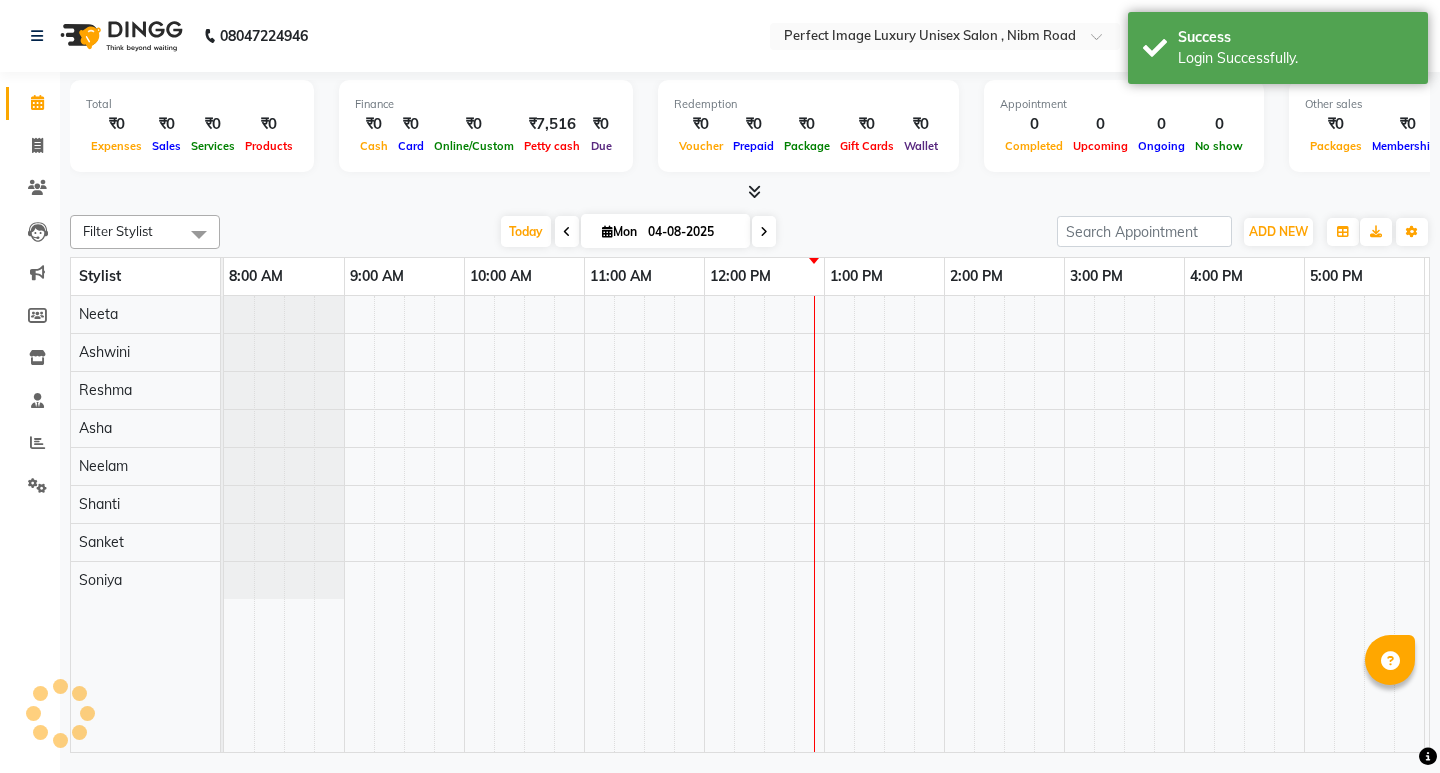scroll, scrollTop: 0, scrollLeft: 0, axis: both 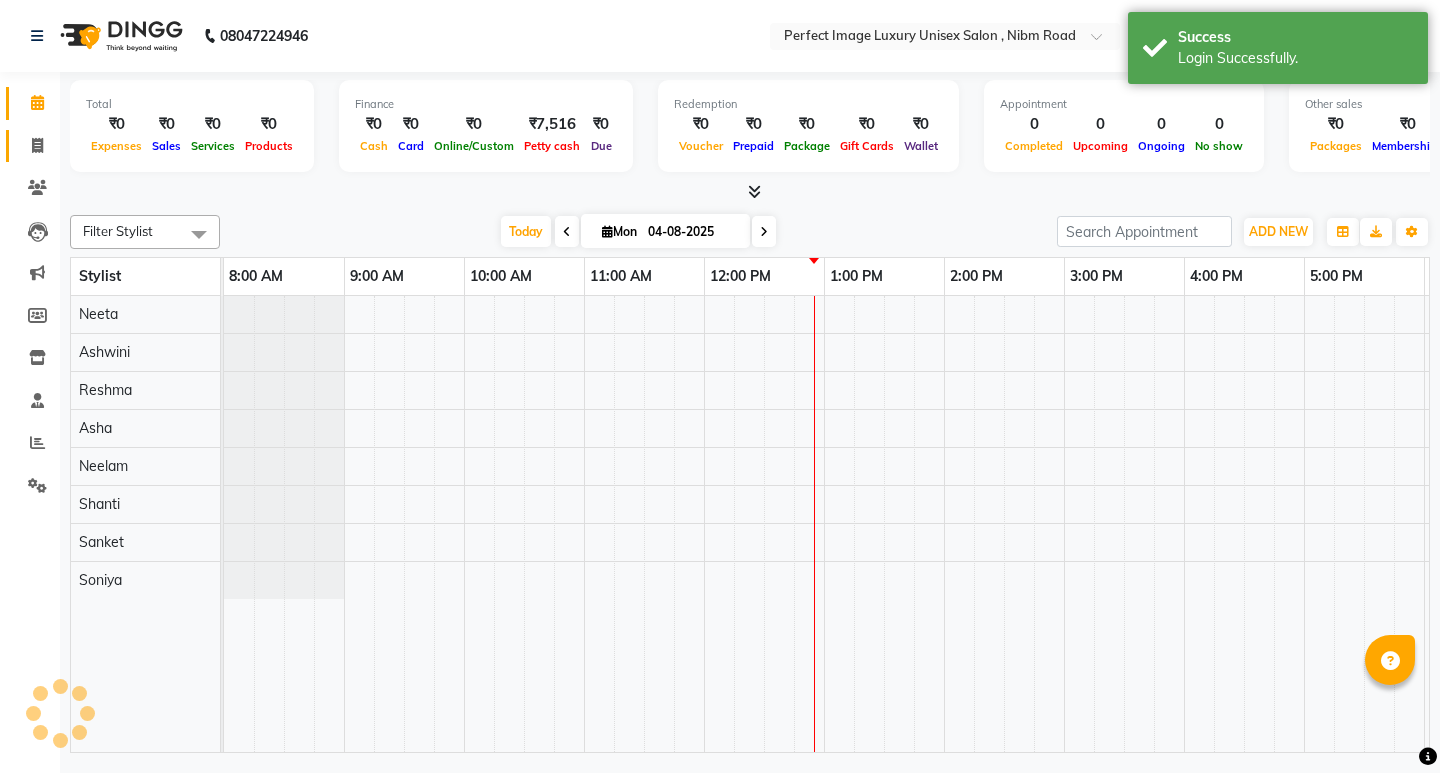 click 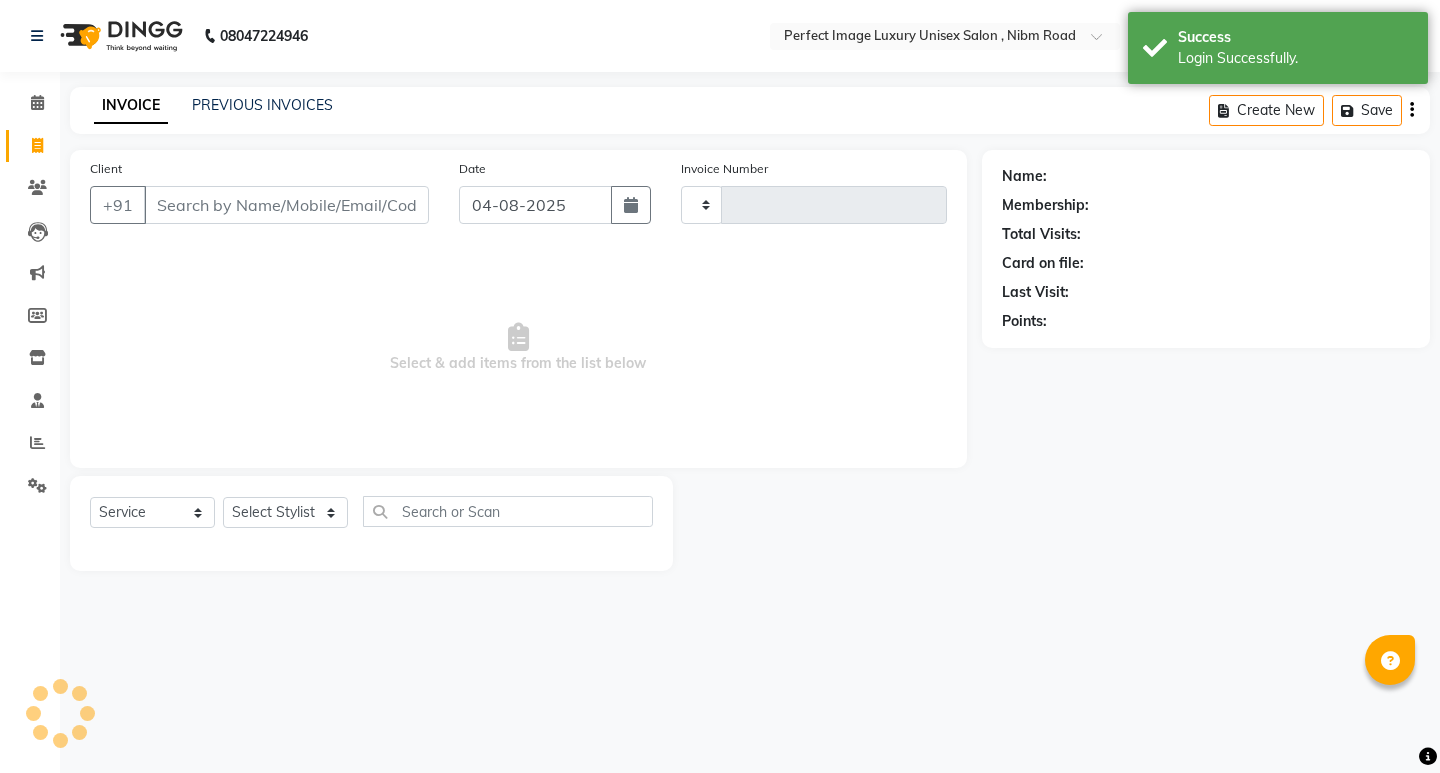 type on "0427" 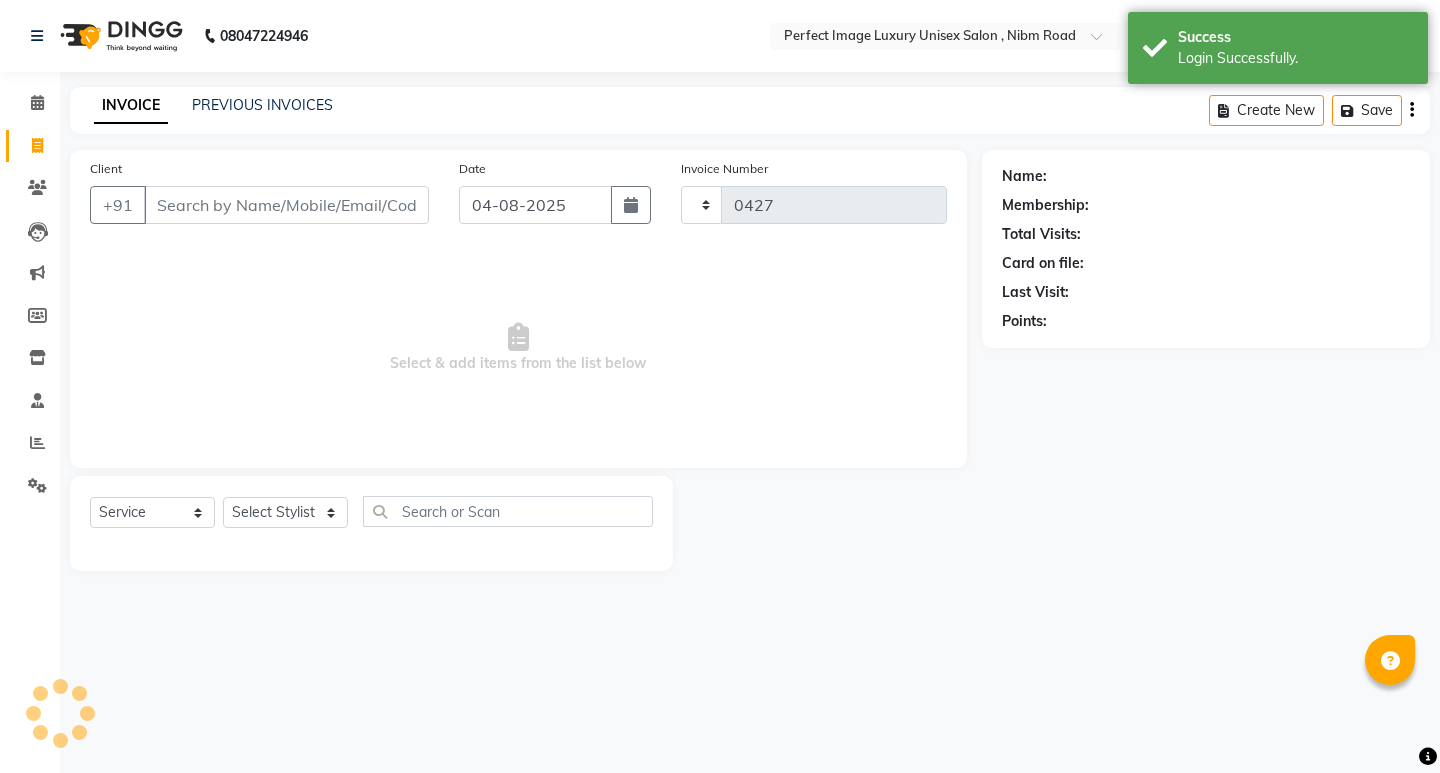 select on "5078" 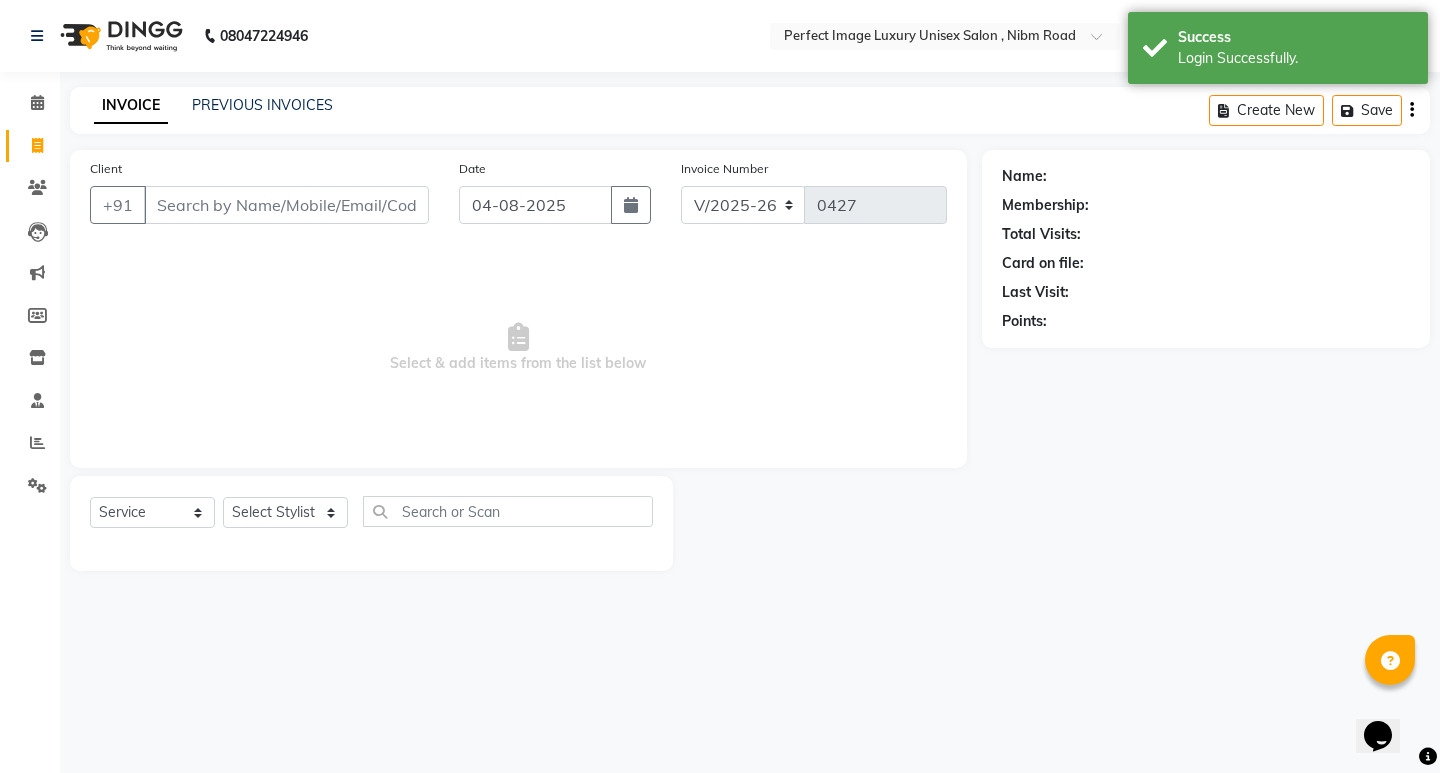 scroll, scrollTop: 0, scrollLeft: 0, axis: both 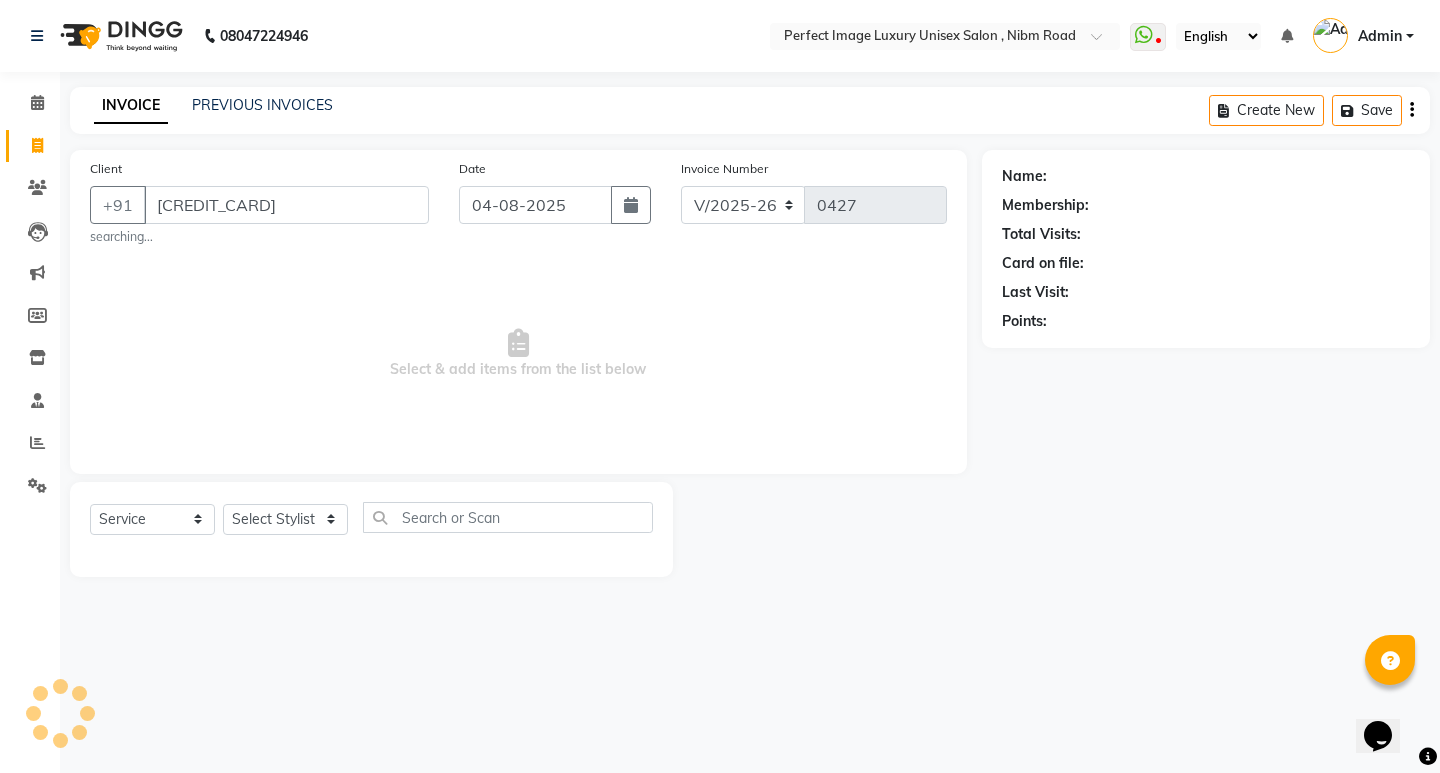 click on "91227578888" at bounding box center (286, 205) 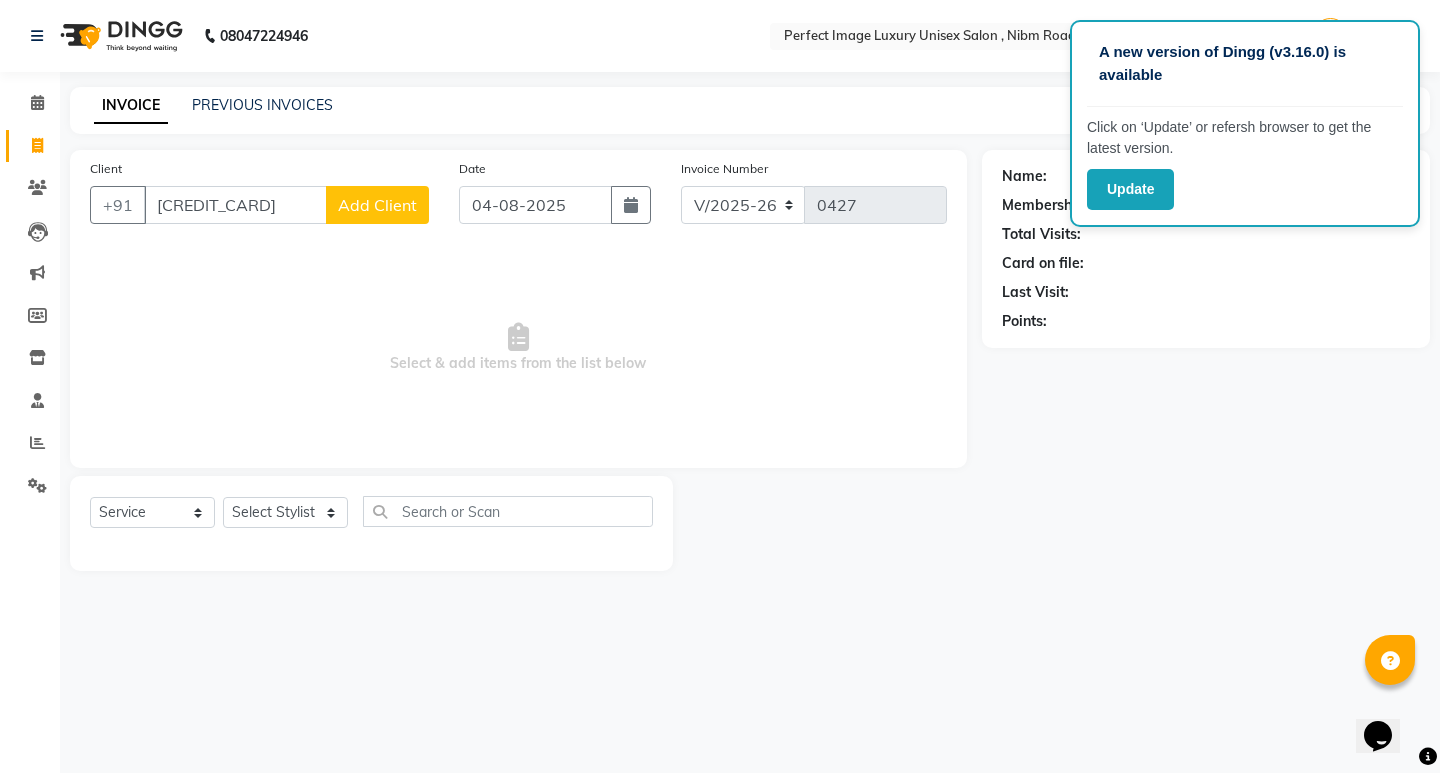click on "9122757888888" at bounding box center (235, 205) 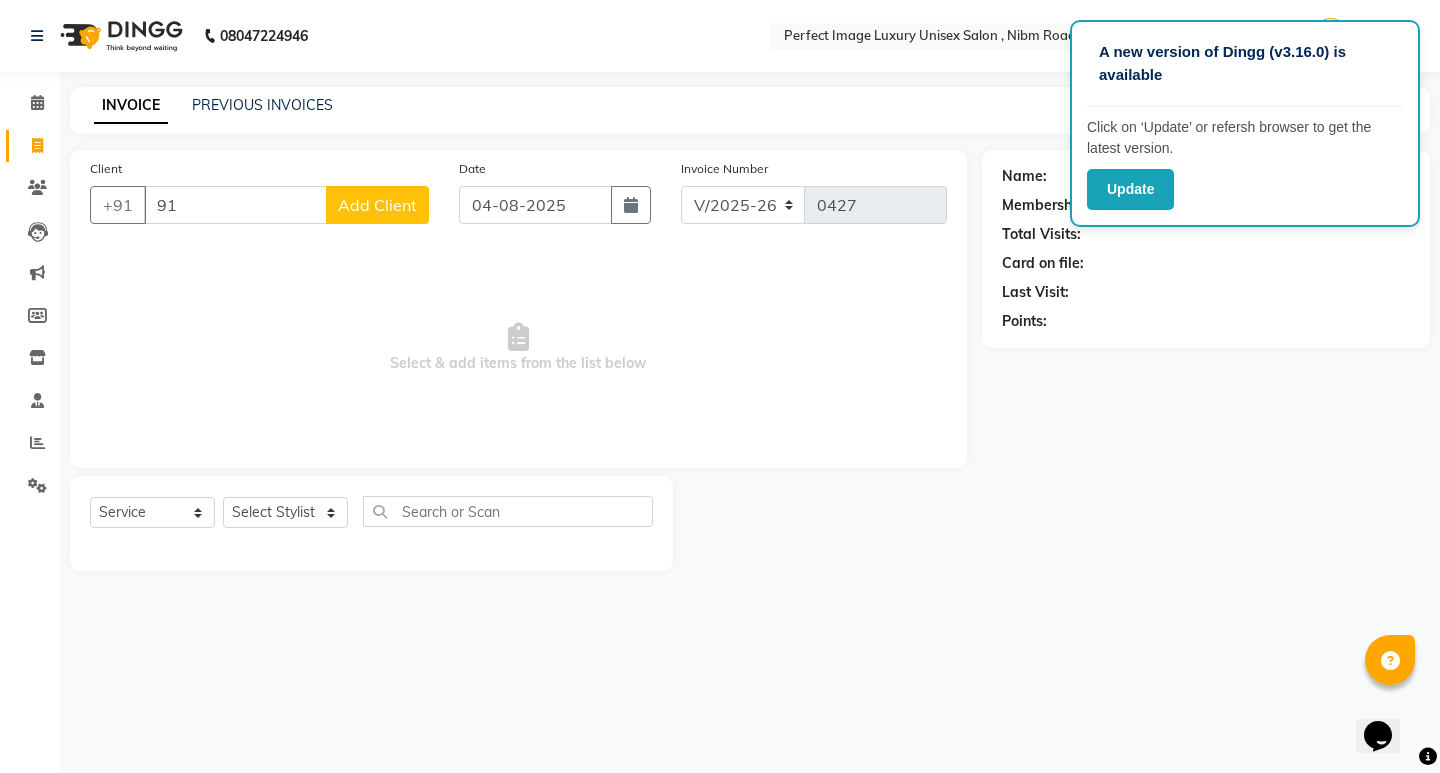 type on "9" 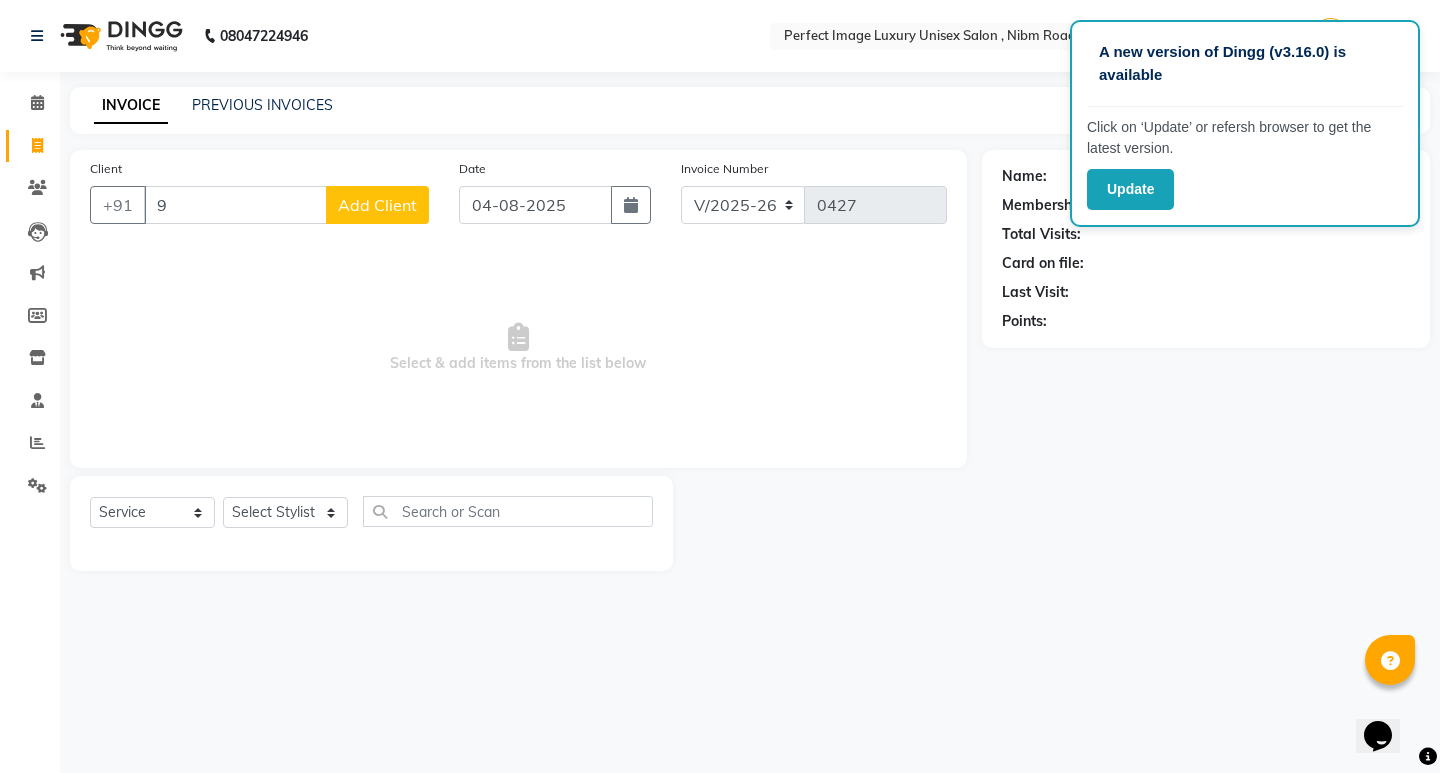 type 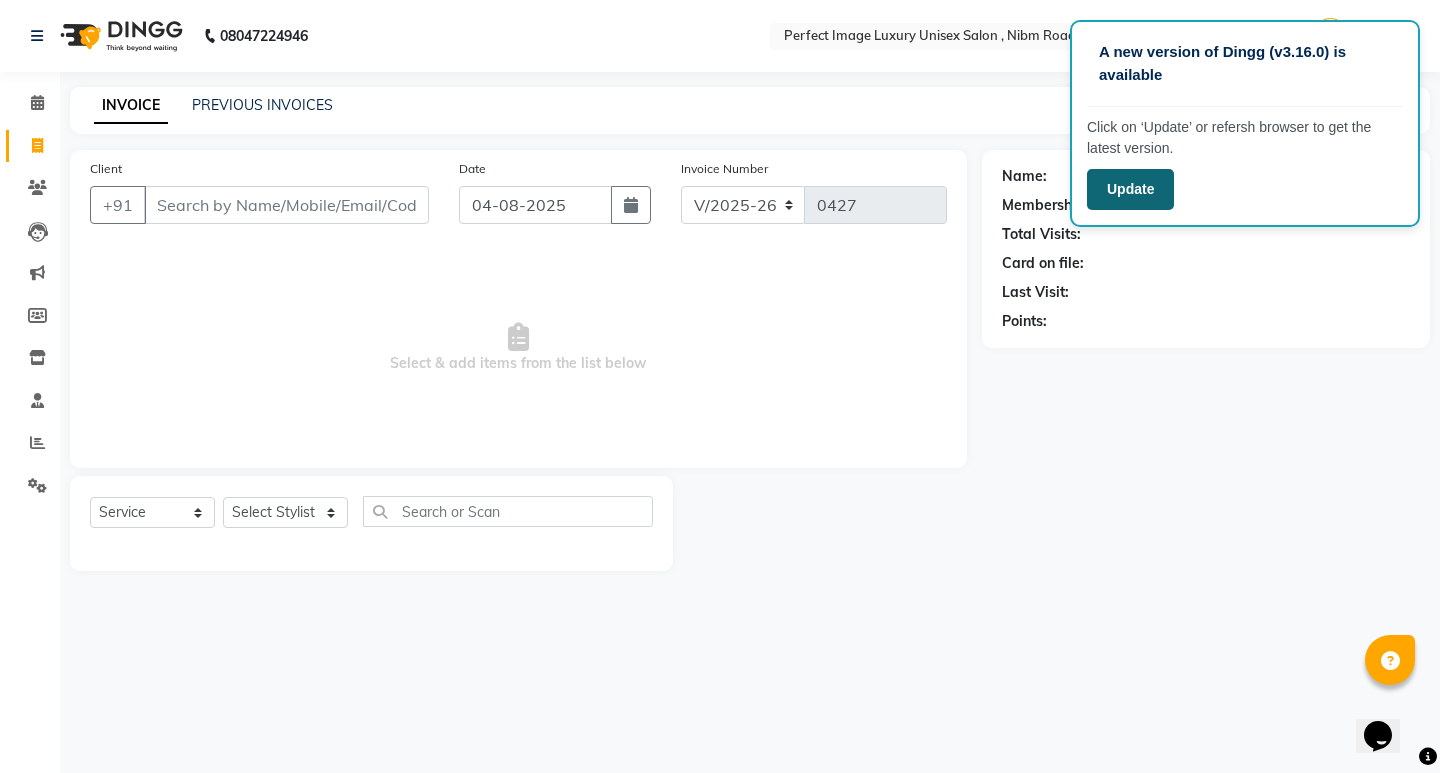 click on "Update" 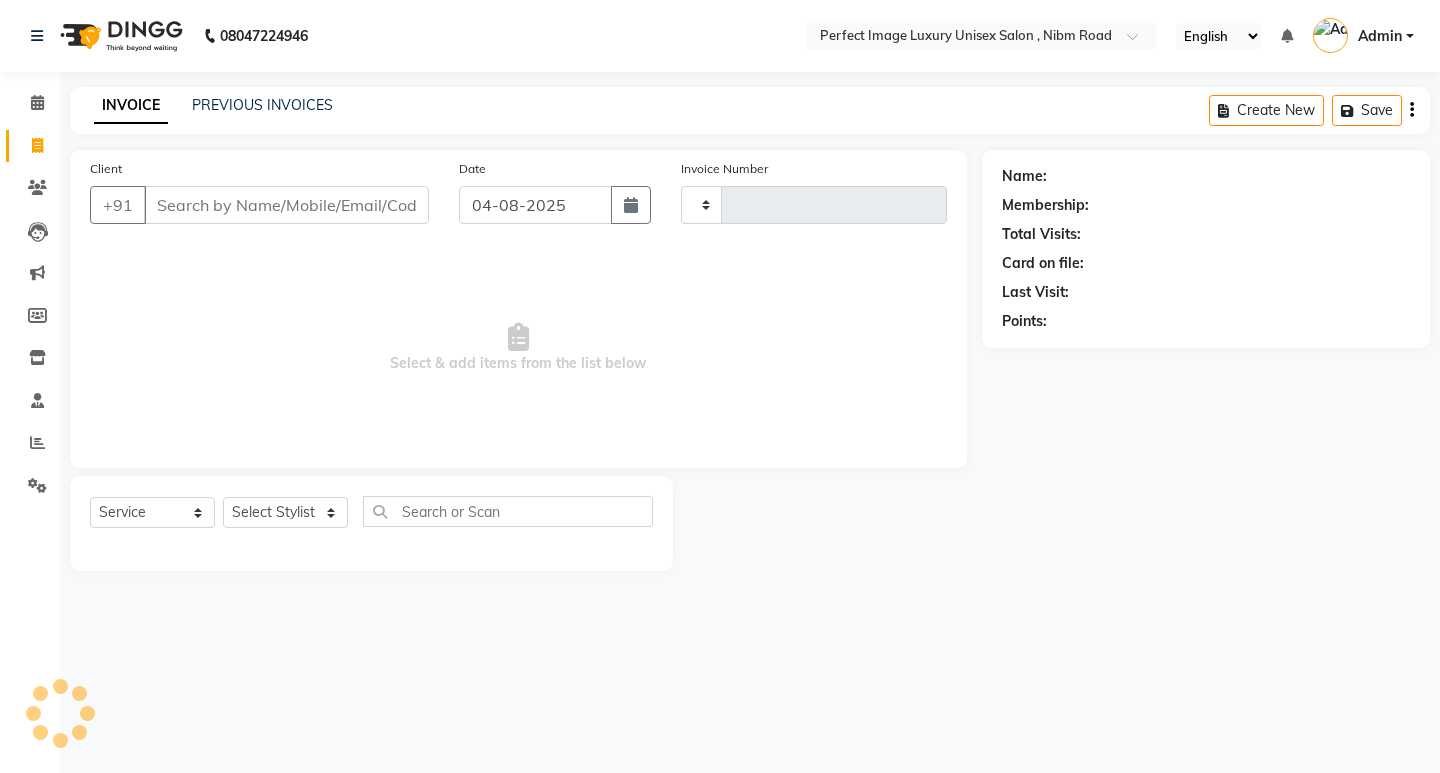 select on "service" 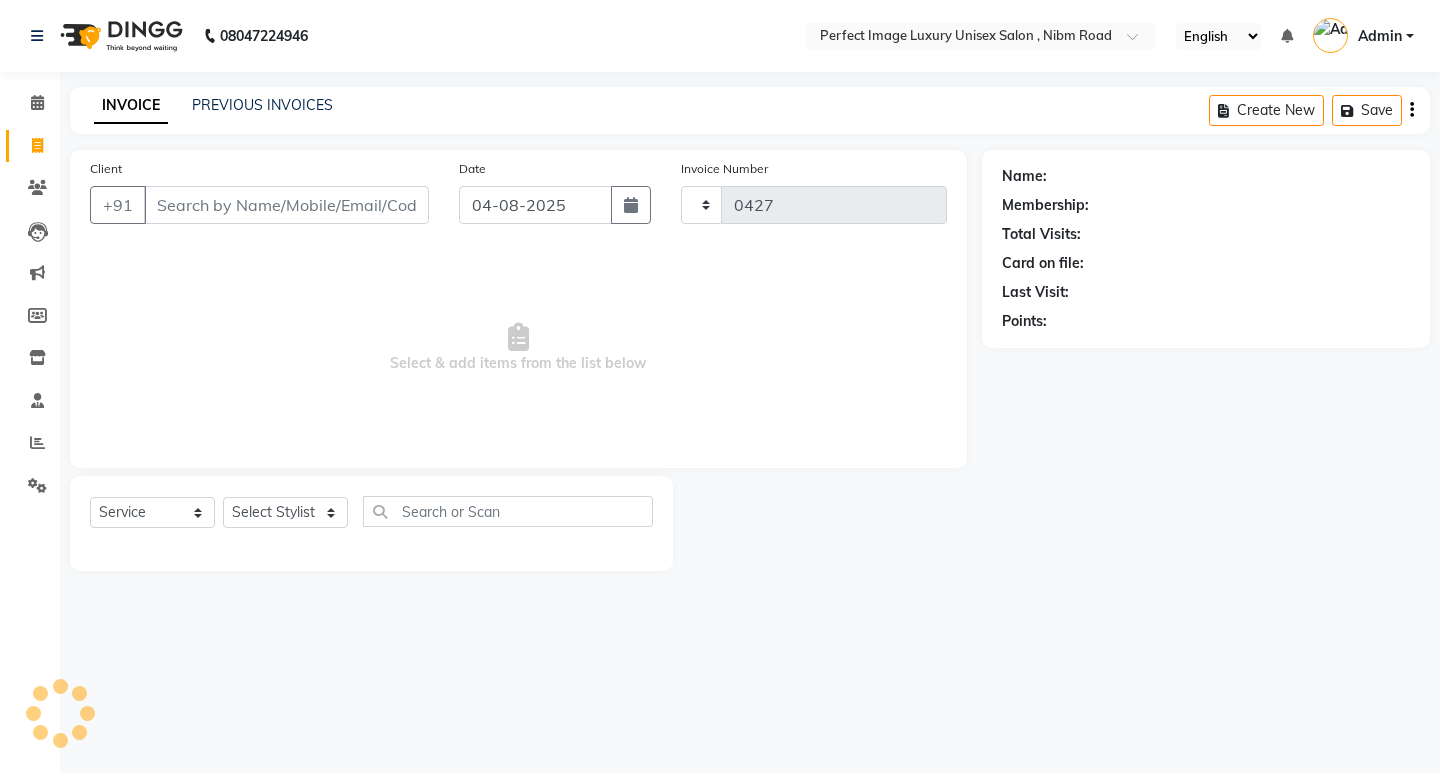 scroll, scrollTop: 0, scrollLeft: 0, axis: both 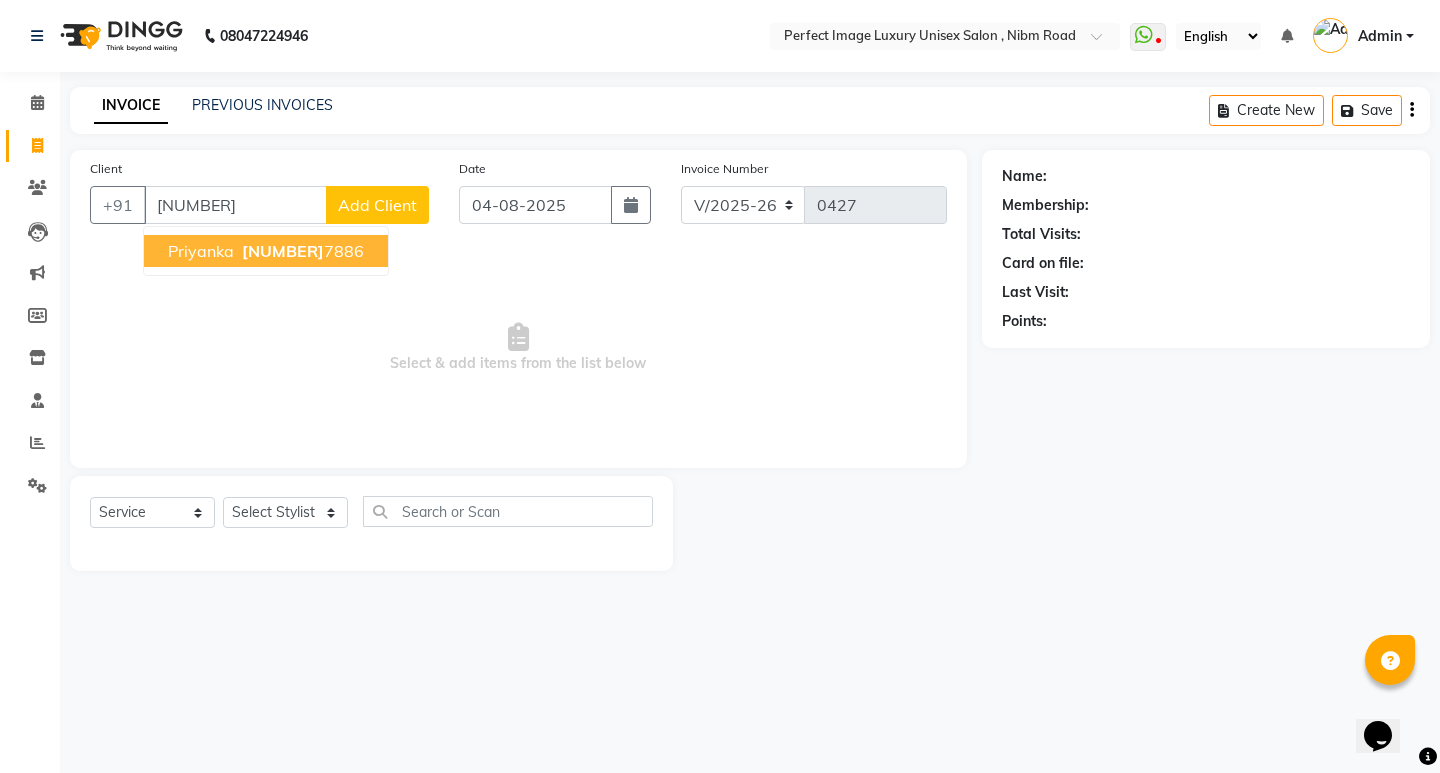 click on "[NUMBER]" at bounding box center (283, 251) 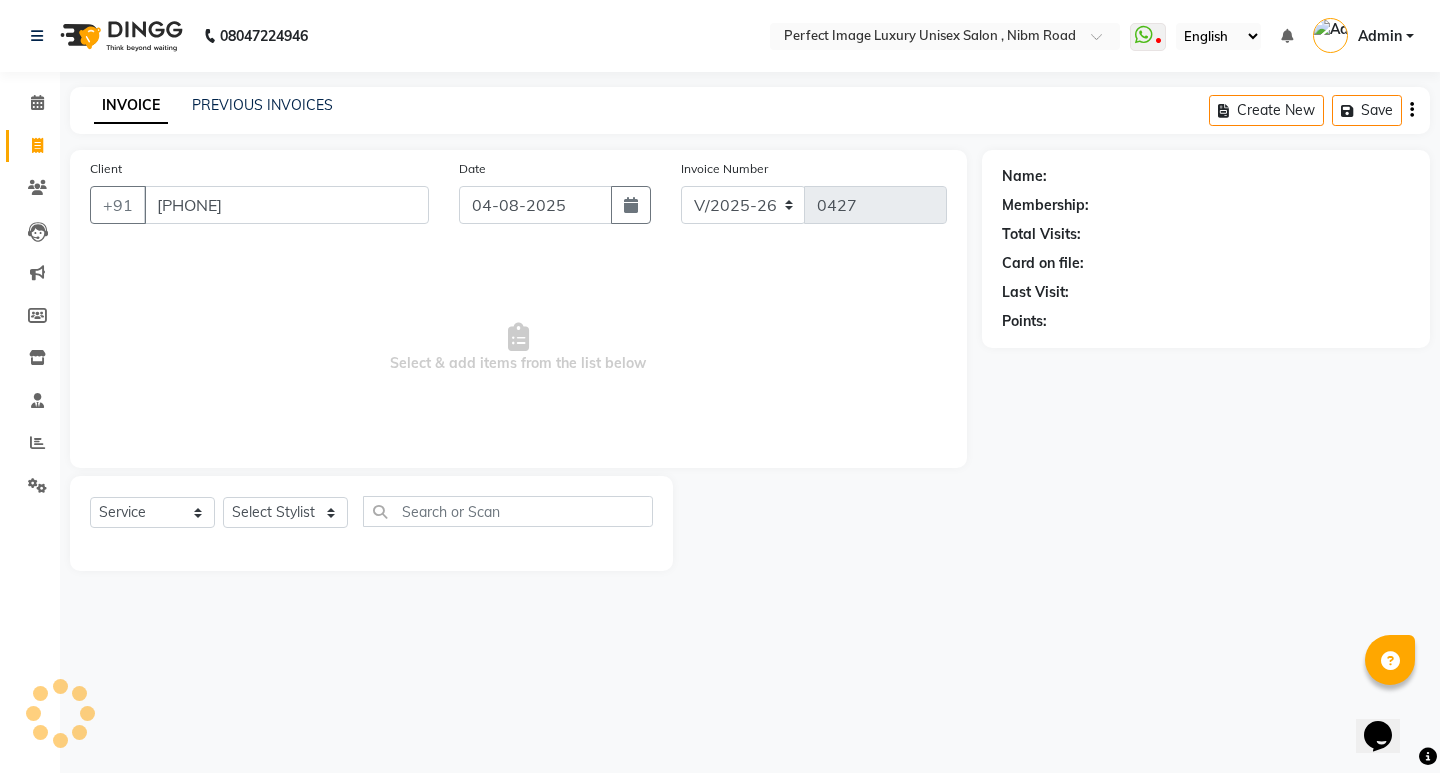 type on "[PHONE]" 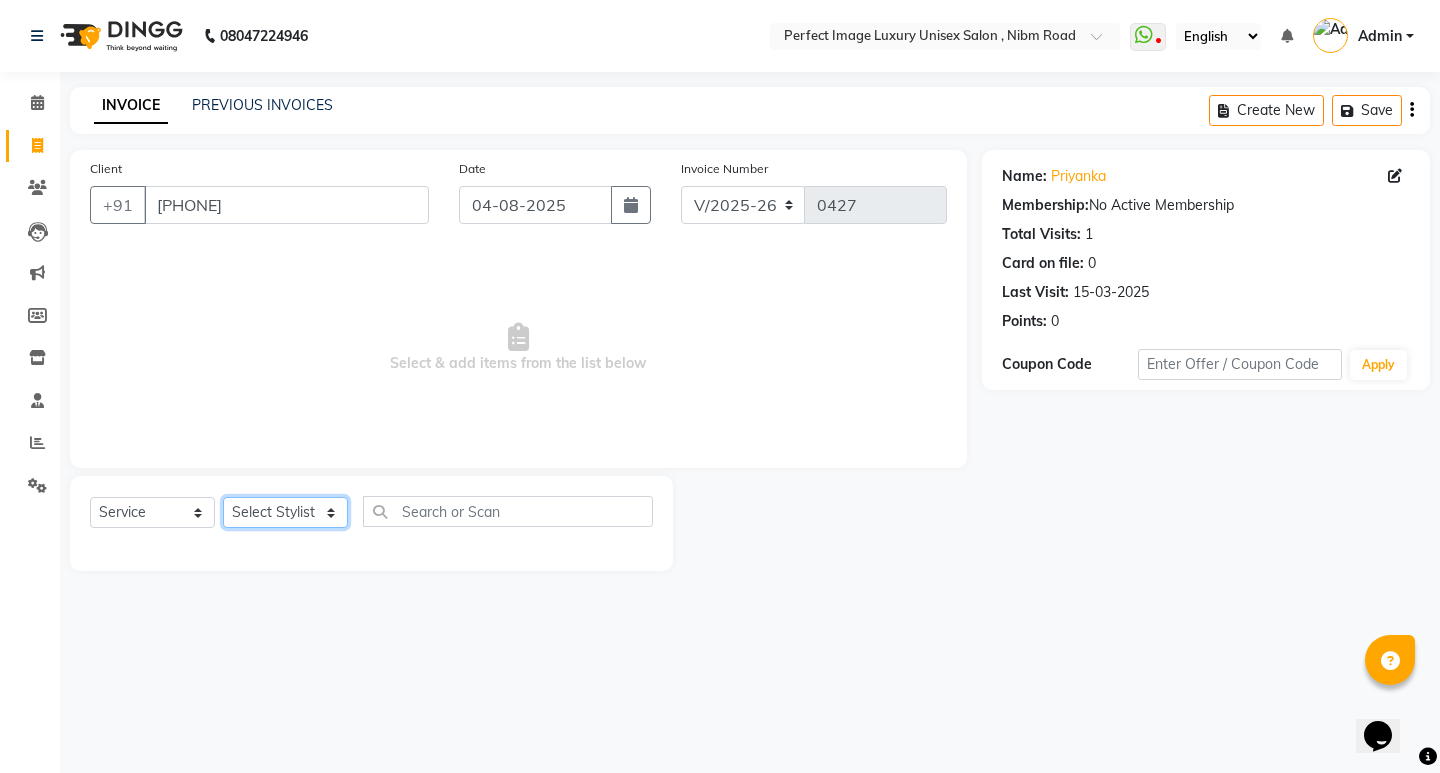 click on "Select Stylist Asha Ashwini Manager  Neelam Neeta Reshma Sanket Shanti Soniya" 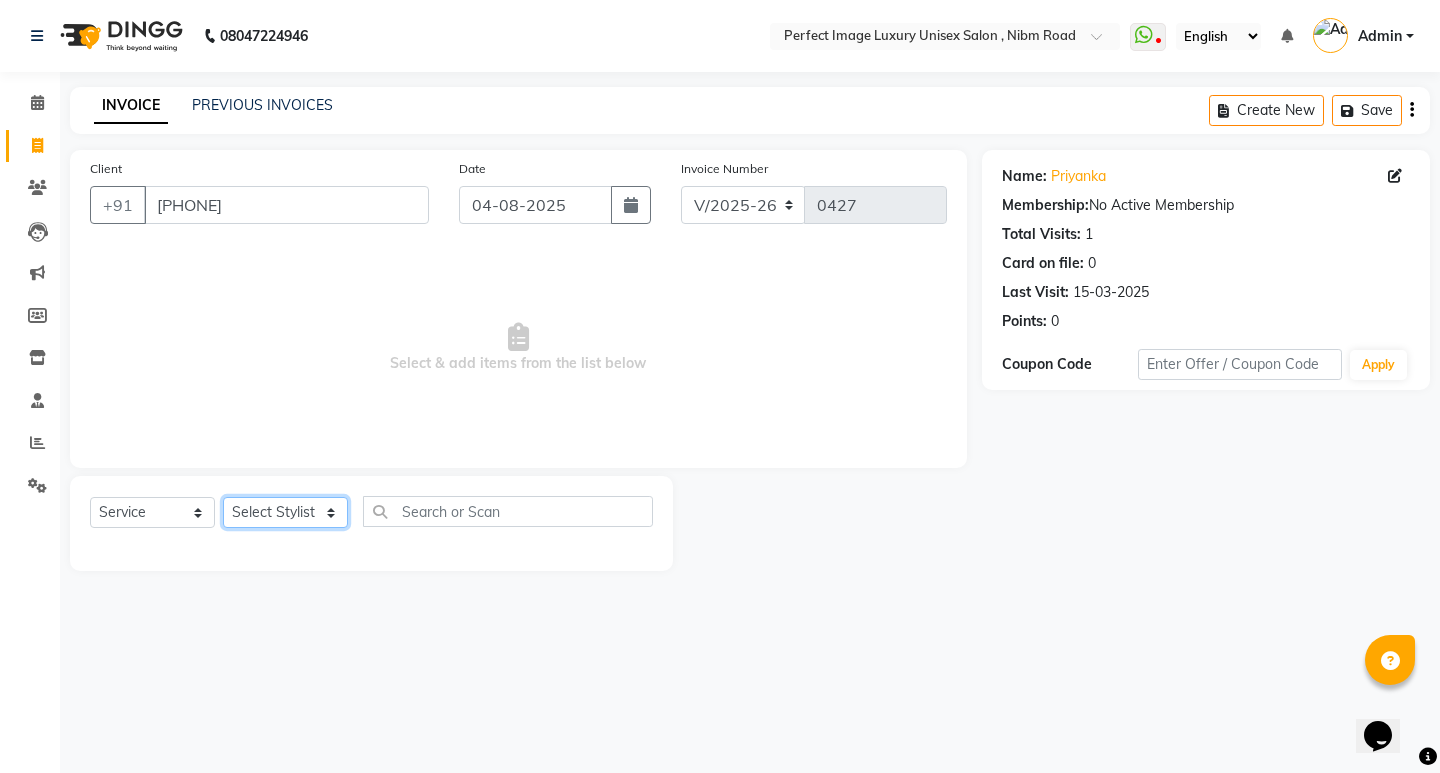 select on "41881" 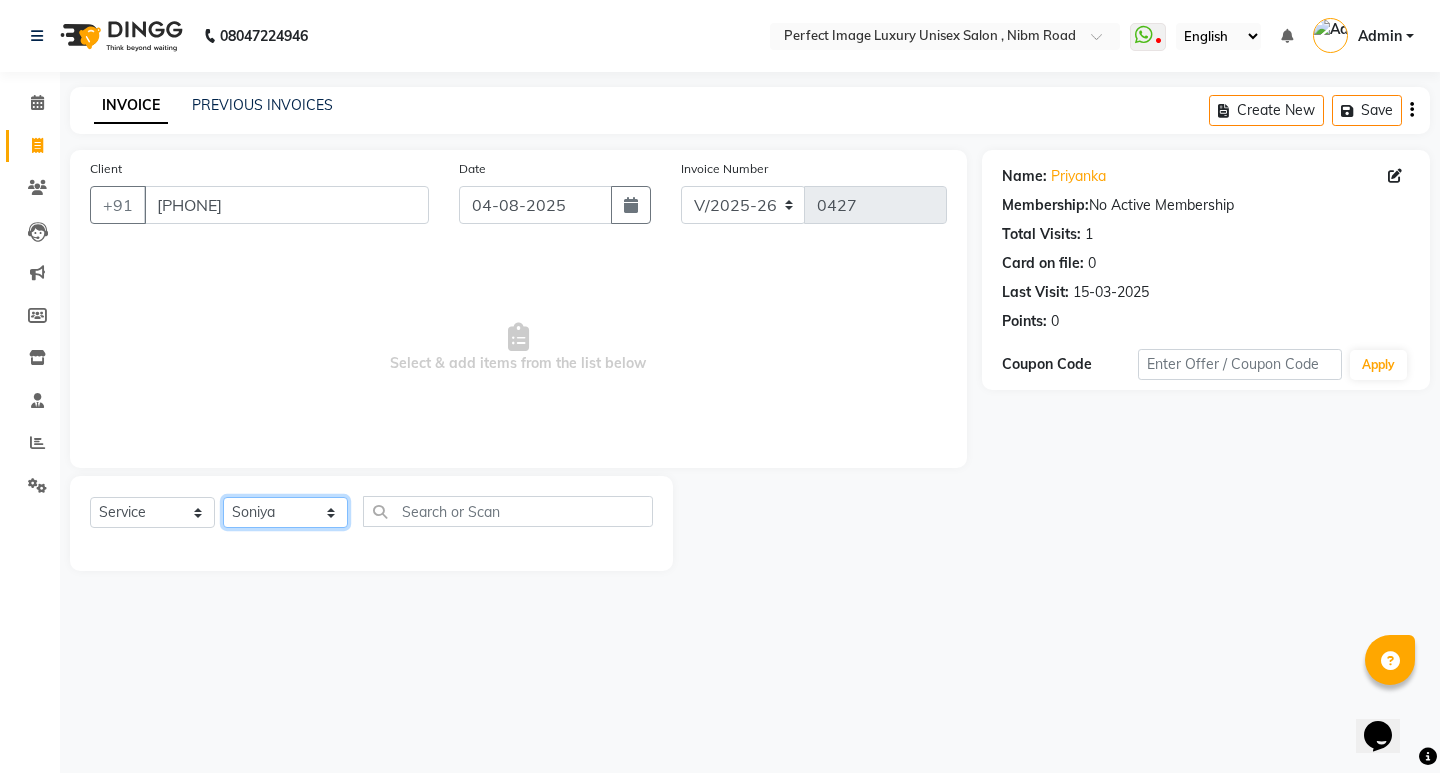 click on "Select Stylist Asha Ashwini Manager  Neelam Neeta Reshma Sanket Shanti Soniya" 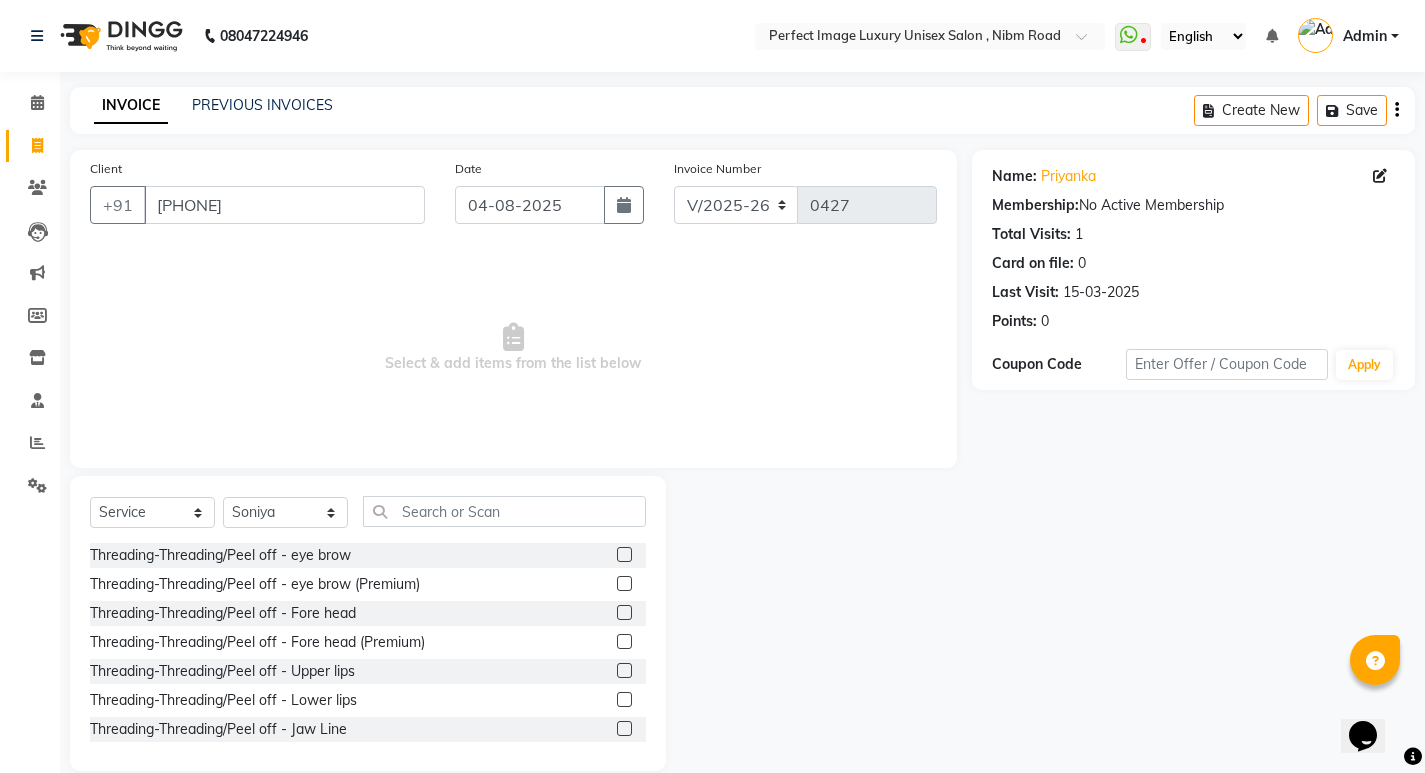 click on "Threading-Threading/Peel off - eye brow" 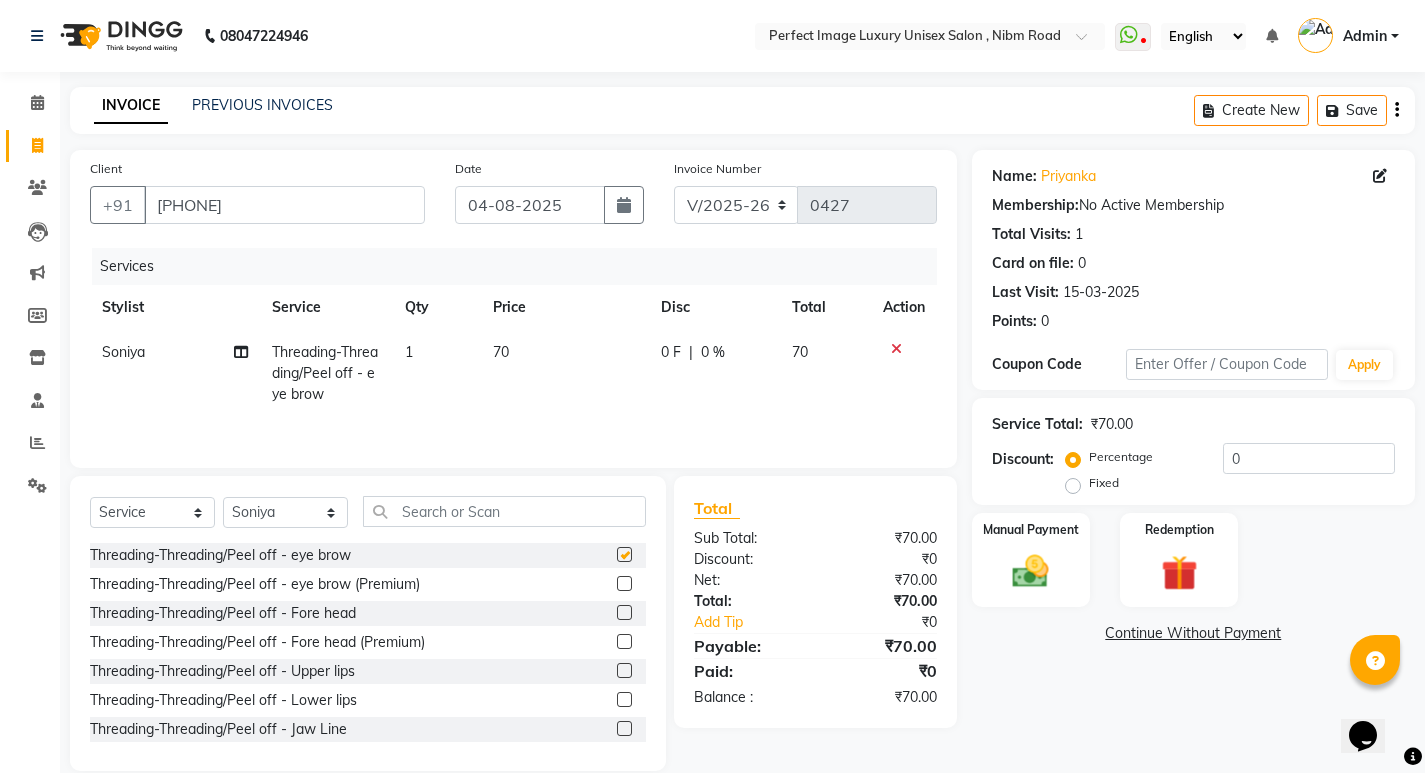click 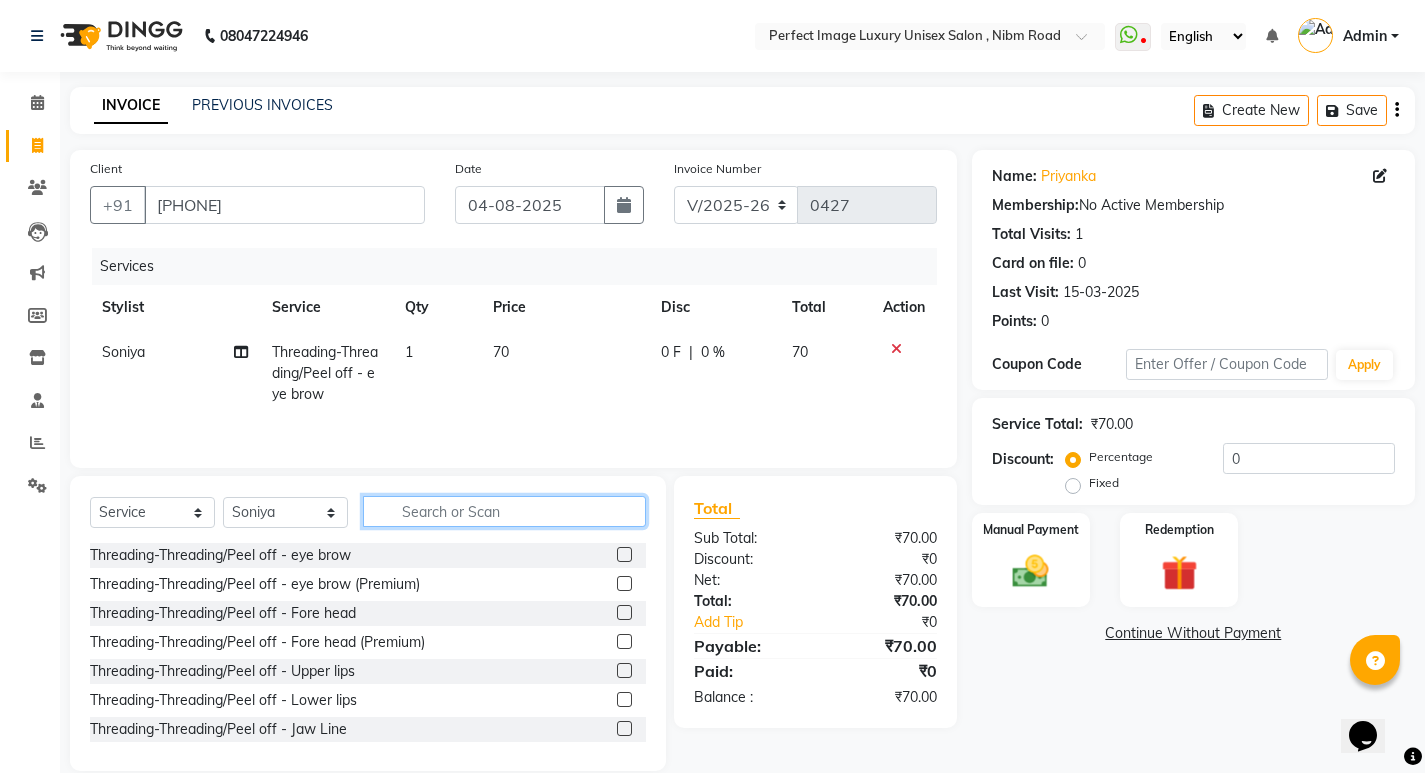 click 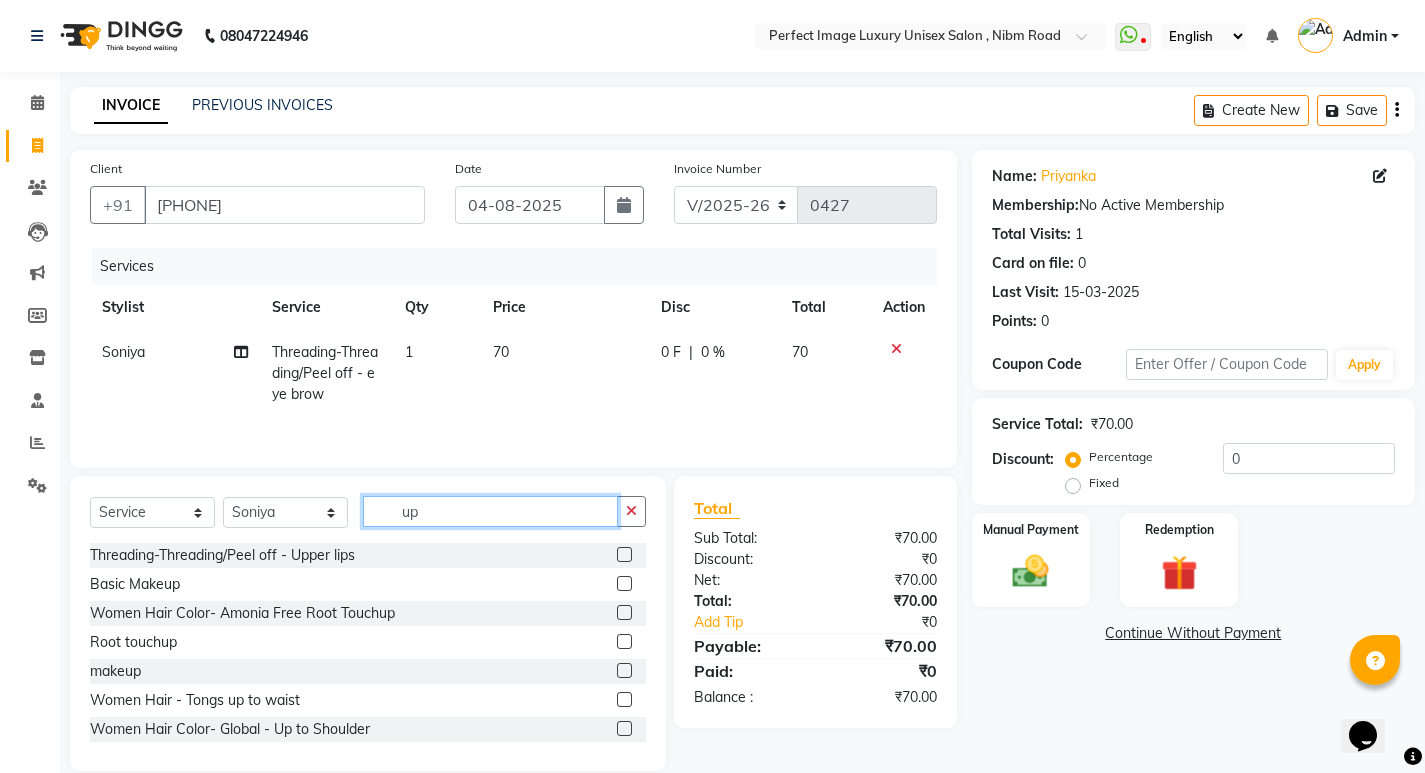 type on "up" 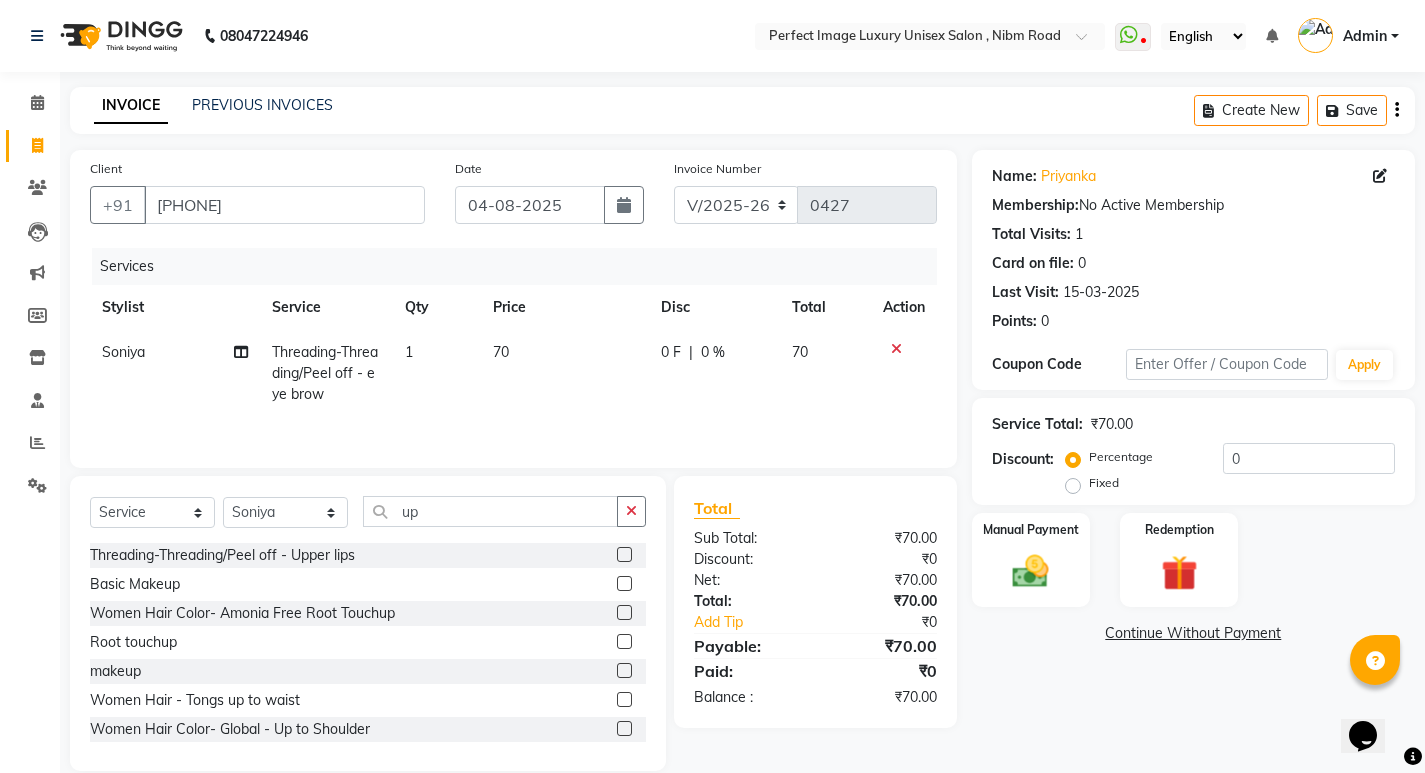 click 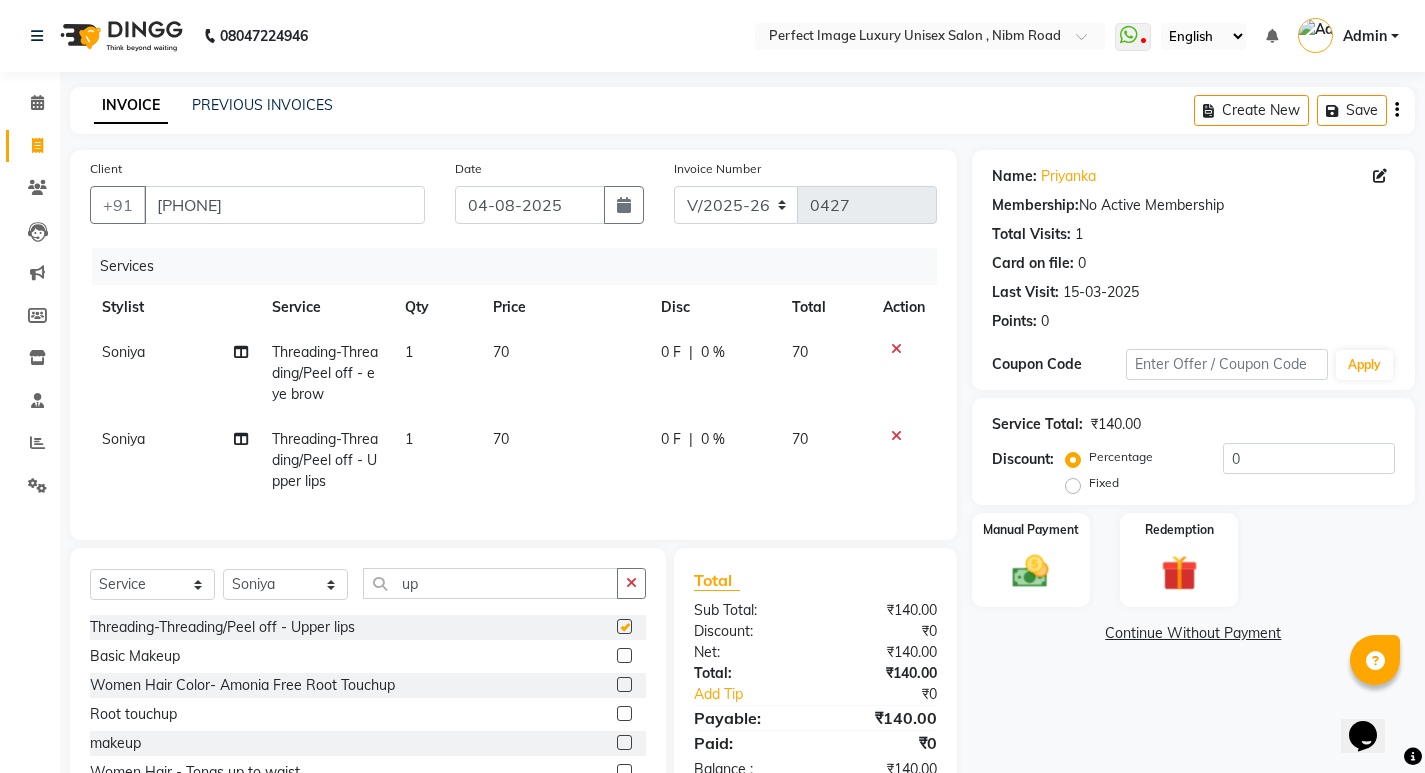 checkbox on "false" 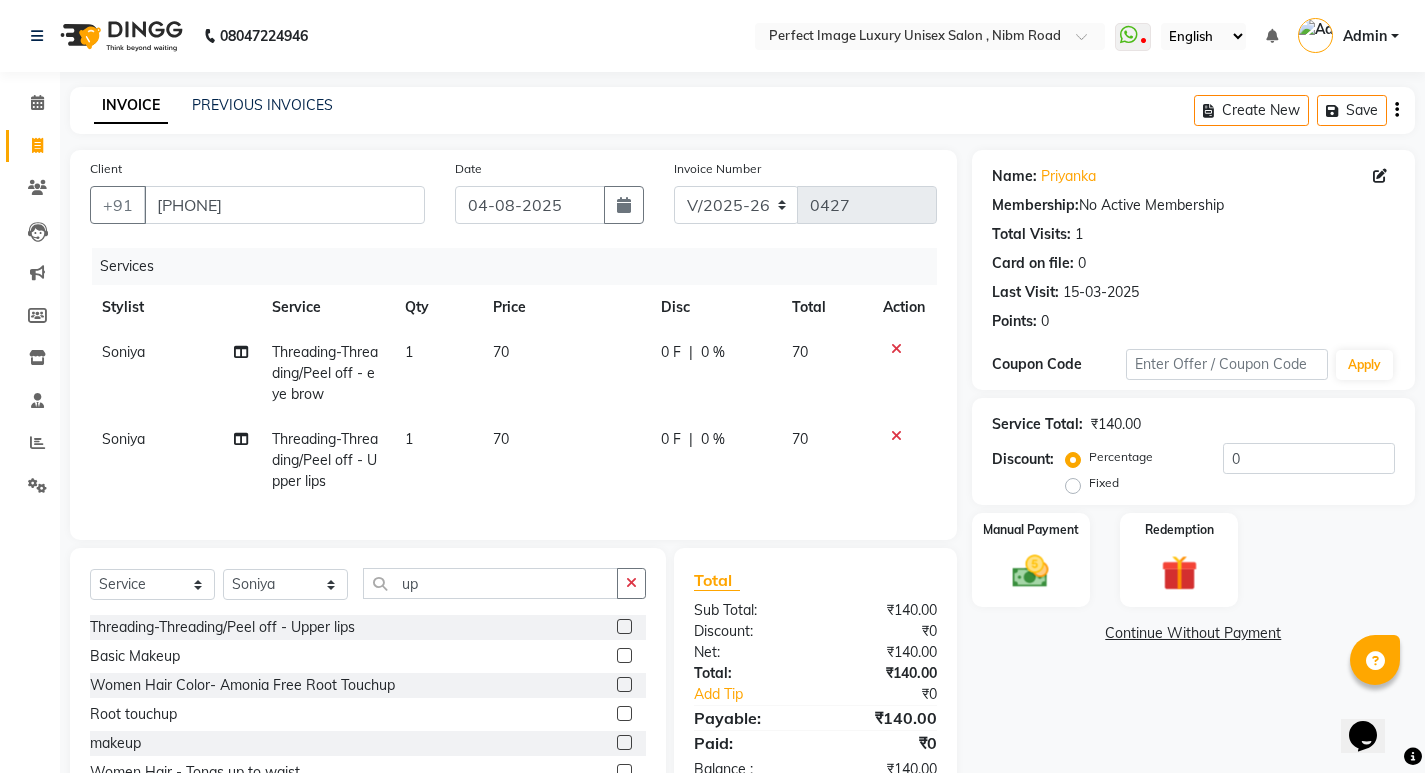 click on "70" 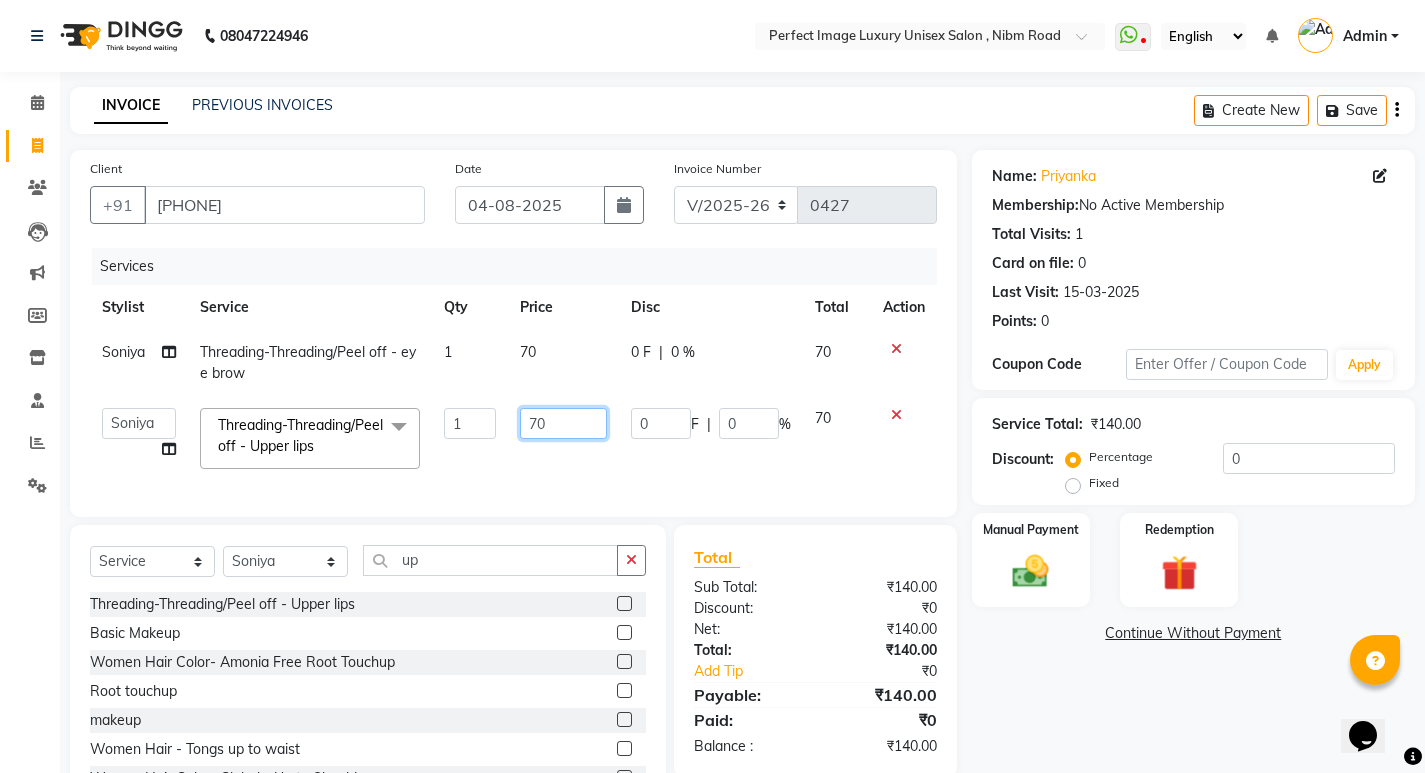 click on "70" 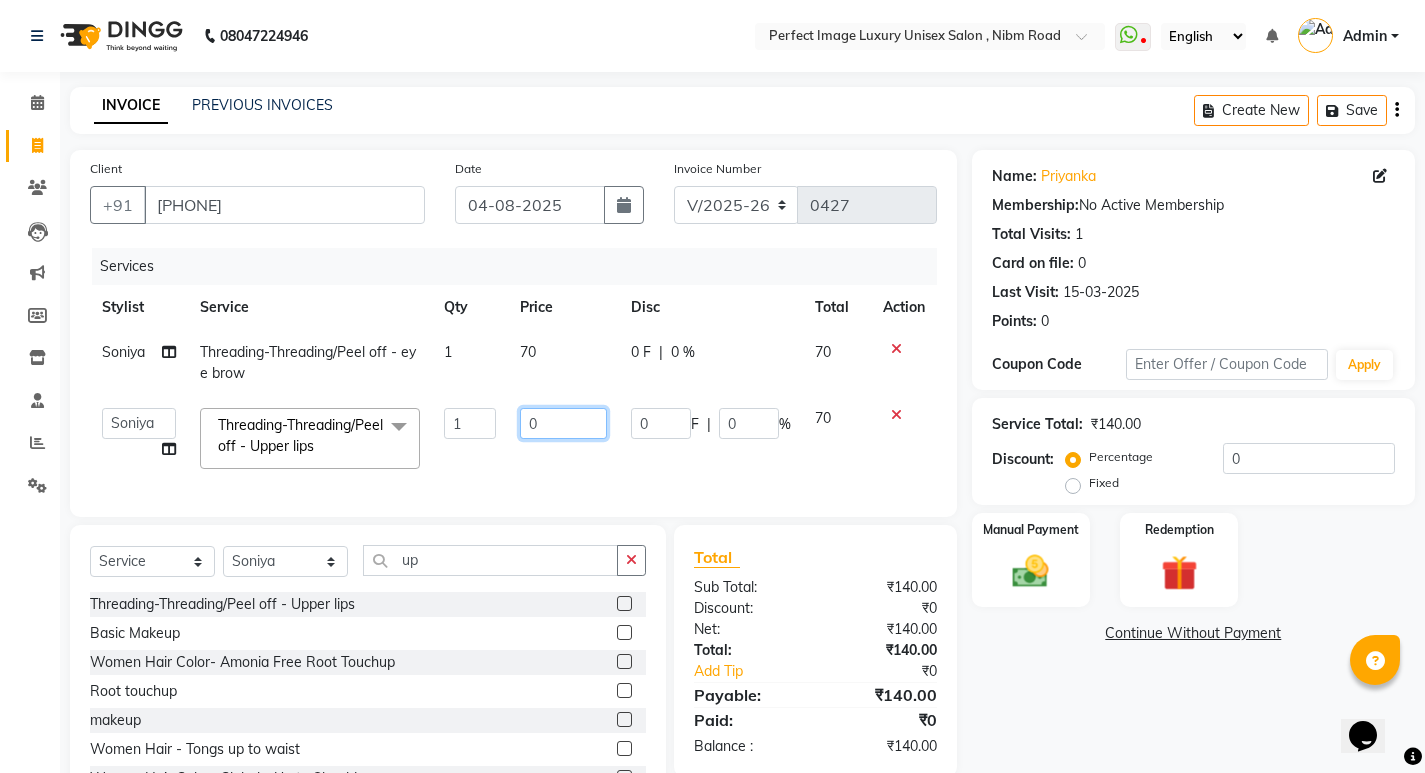 type on "50" 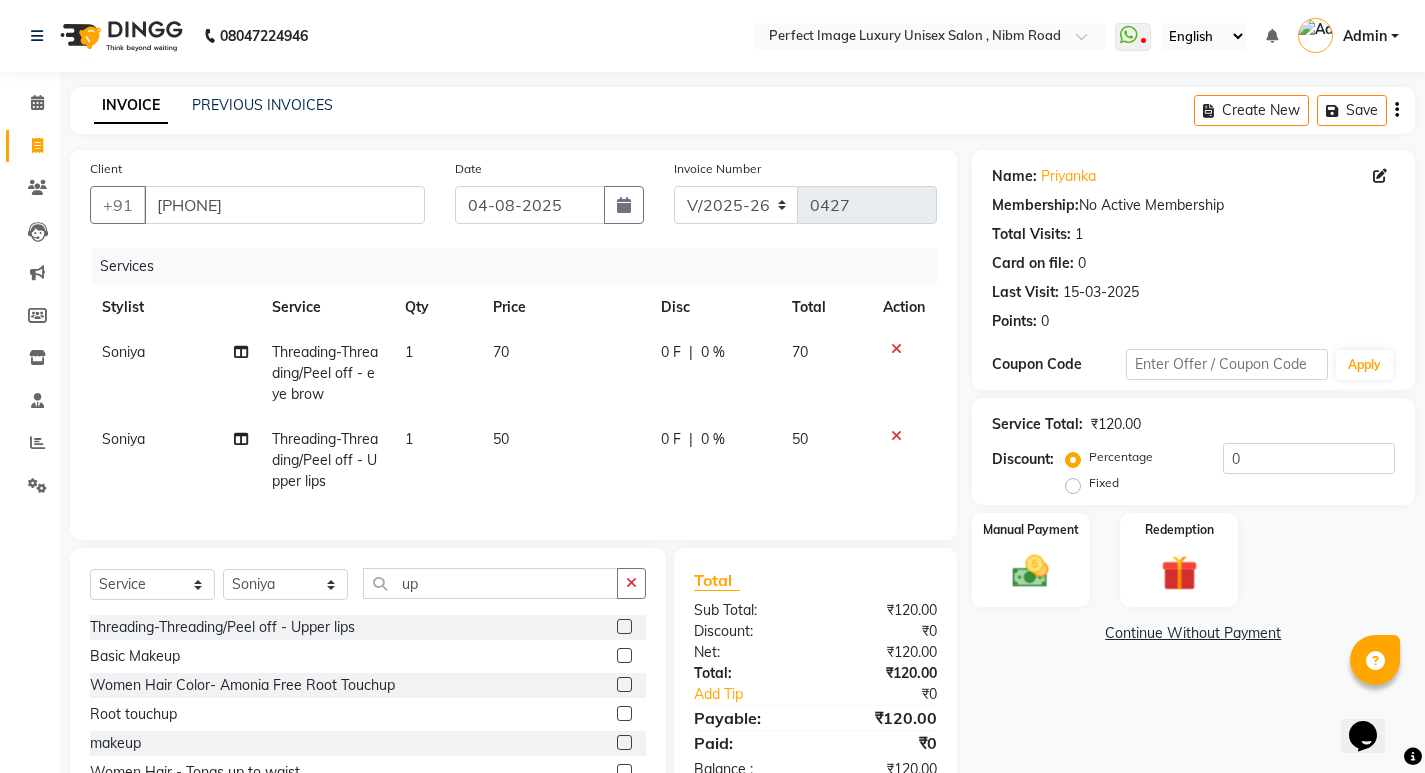click on "50" 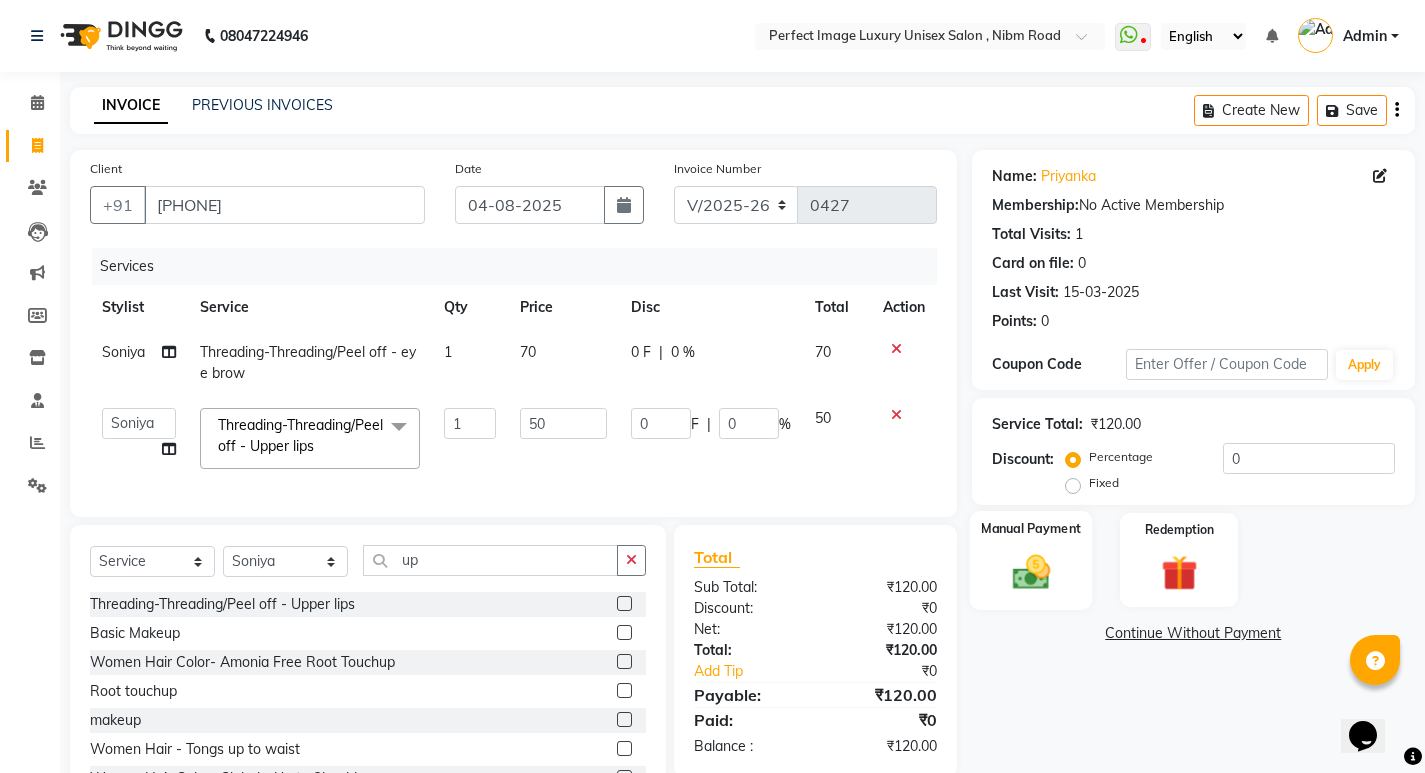 click 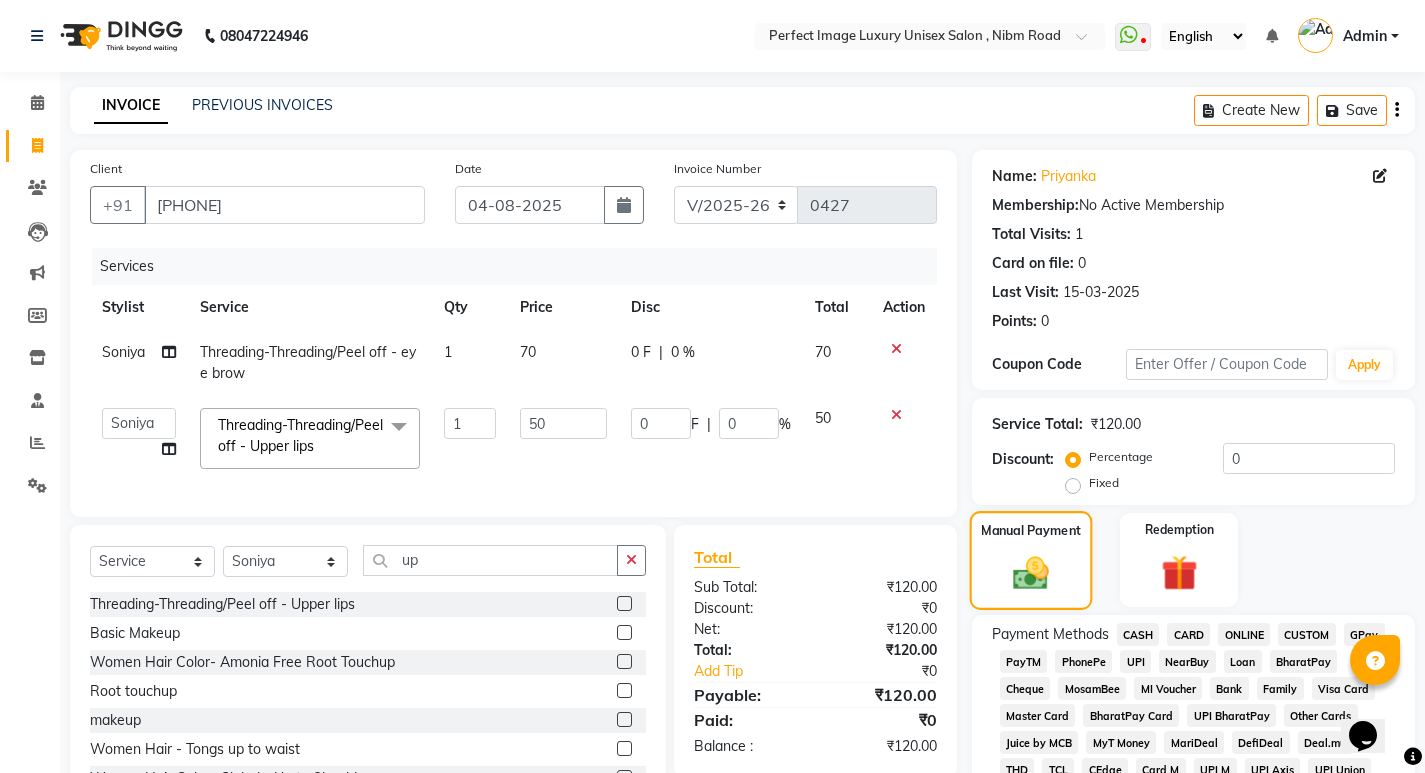 scroll, scrollTop: 500, scrollLeft: 0, axis: vertical 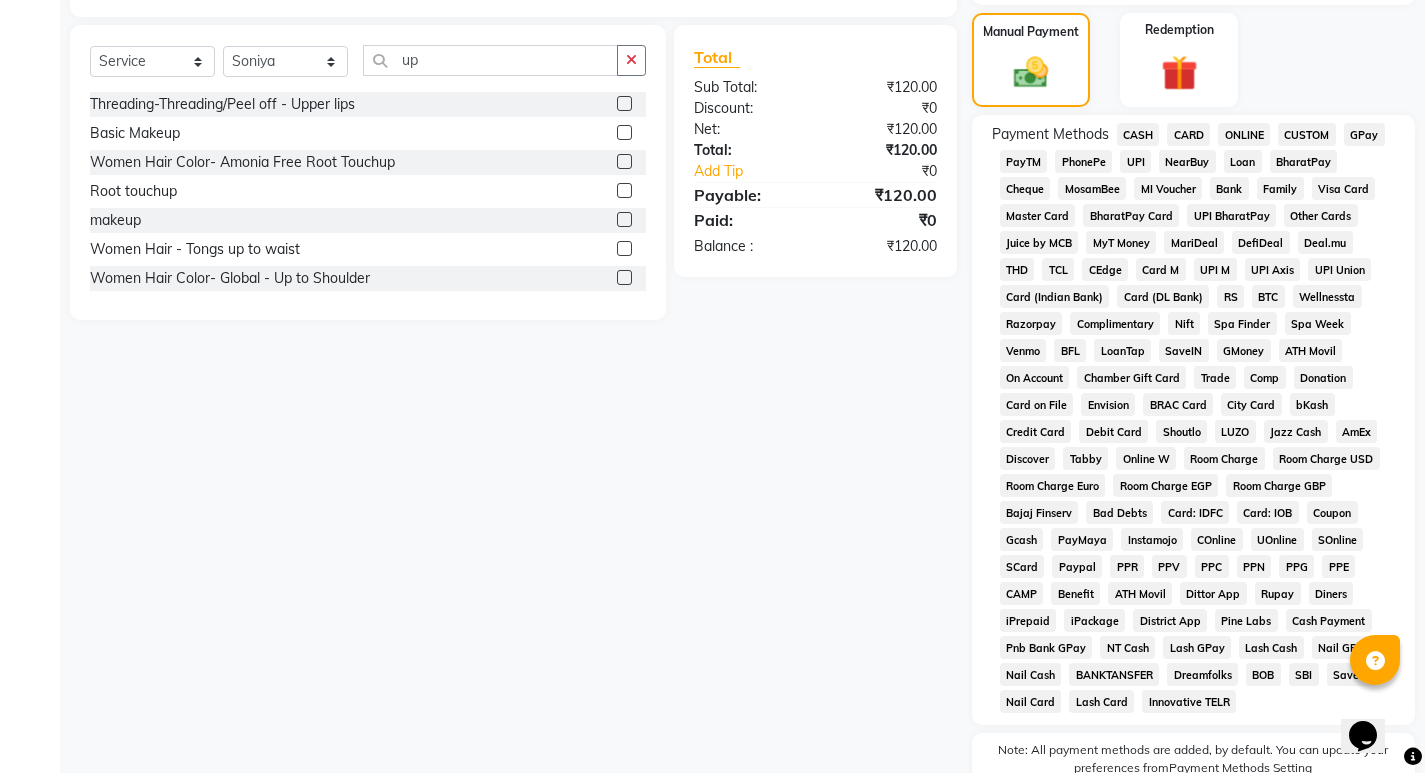 click on "PayTM" 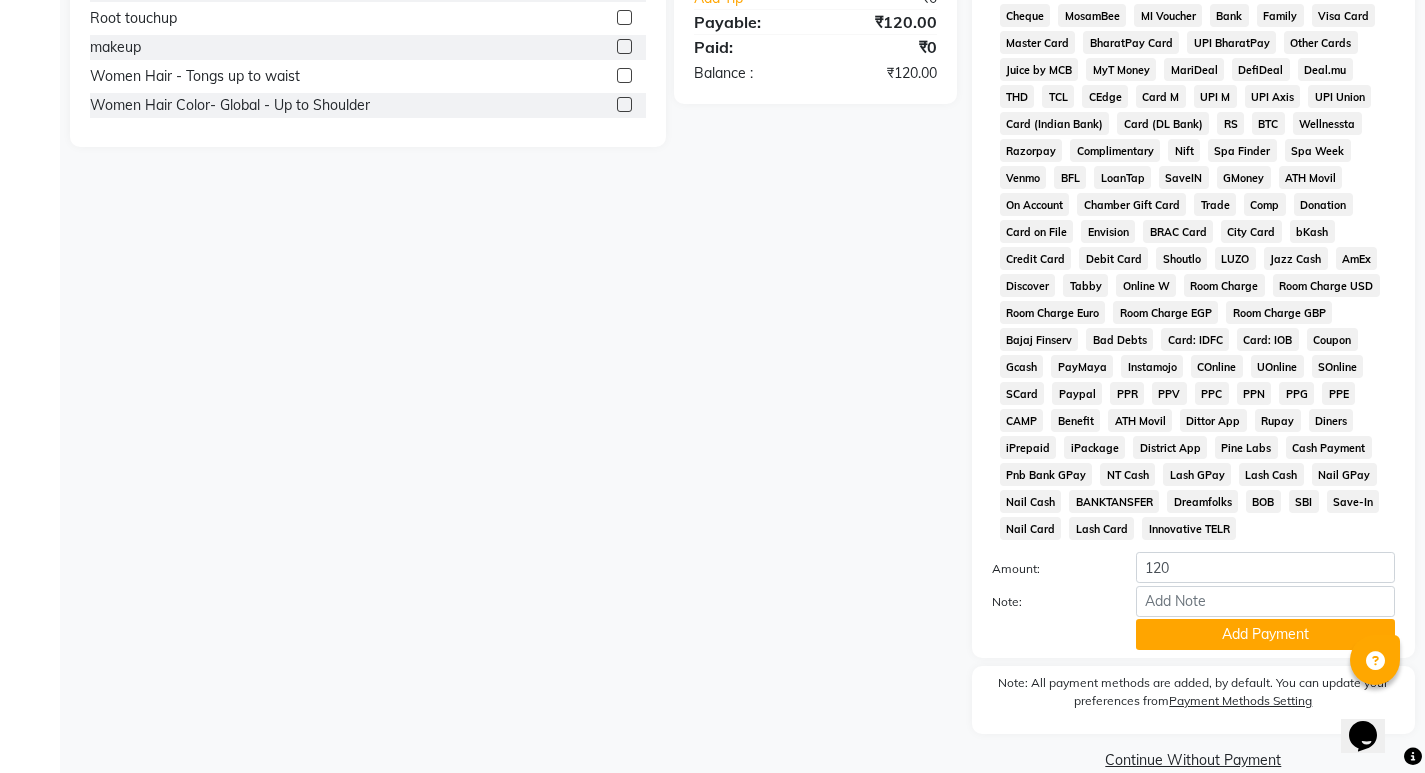 scroll, scrollTop: 705, scrollLeft: 0, axis: vertical 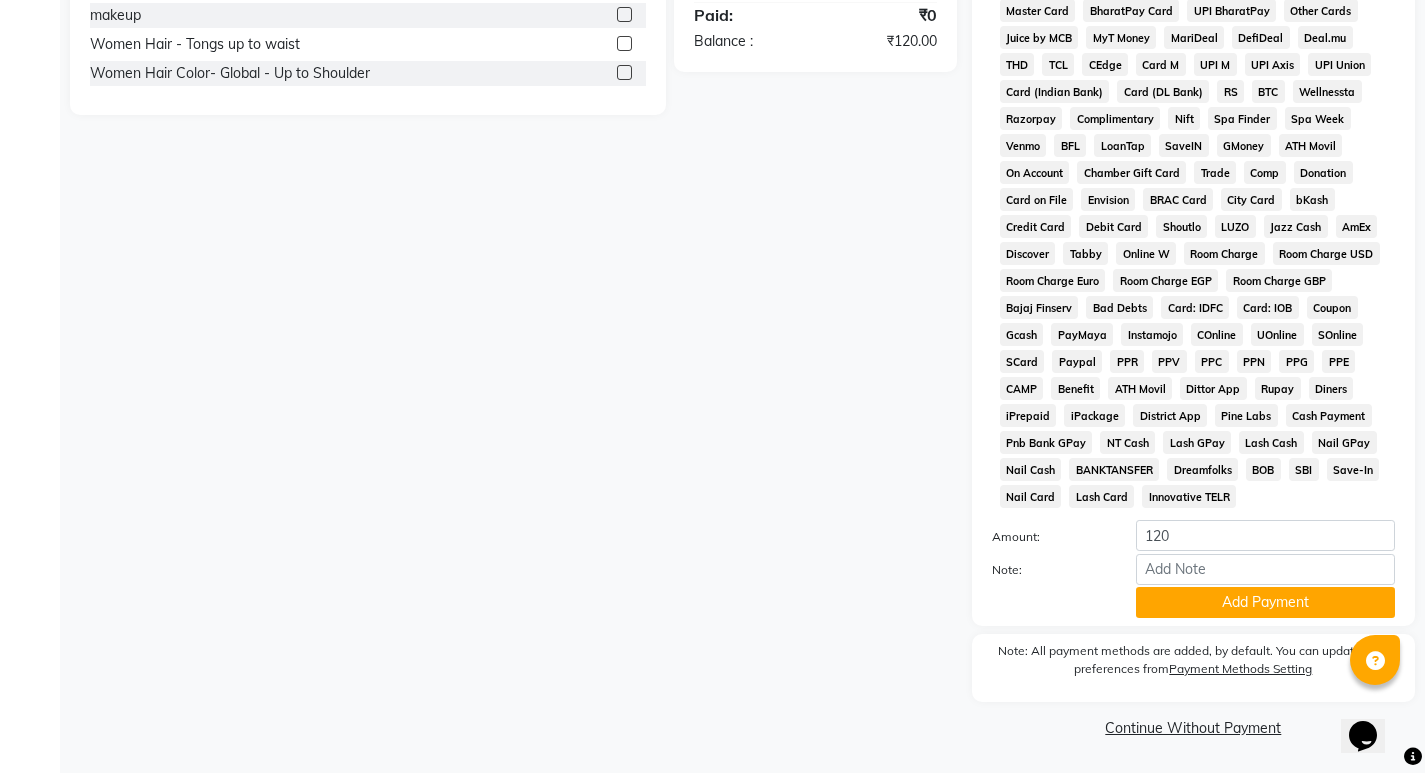 click on "Add Payment" 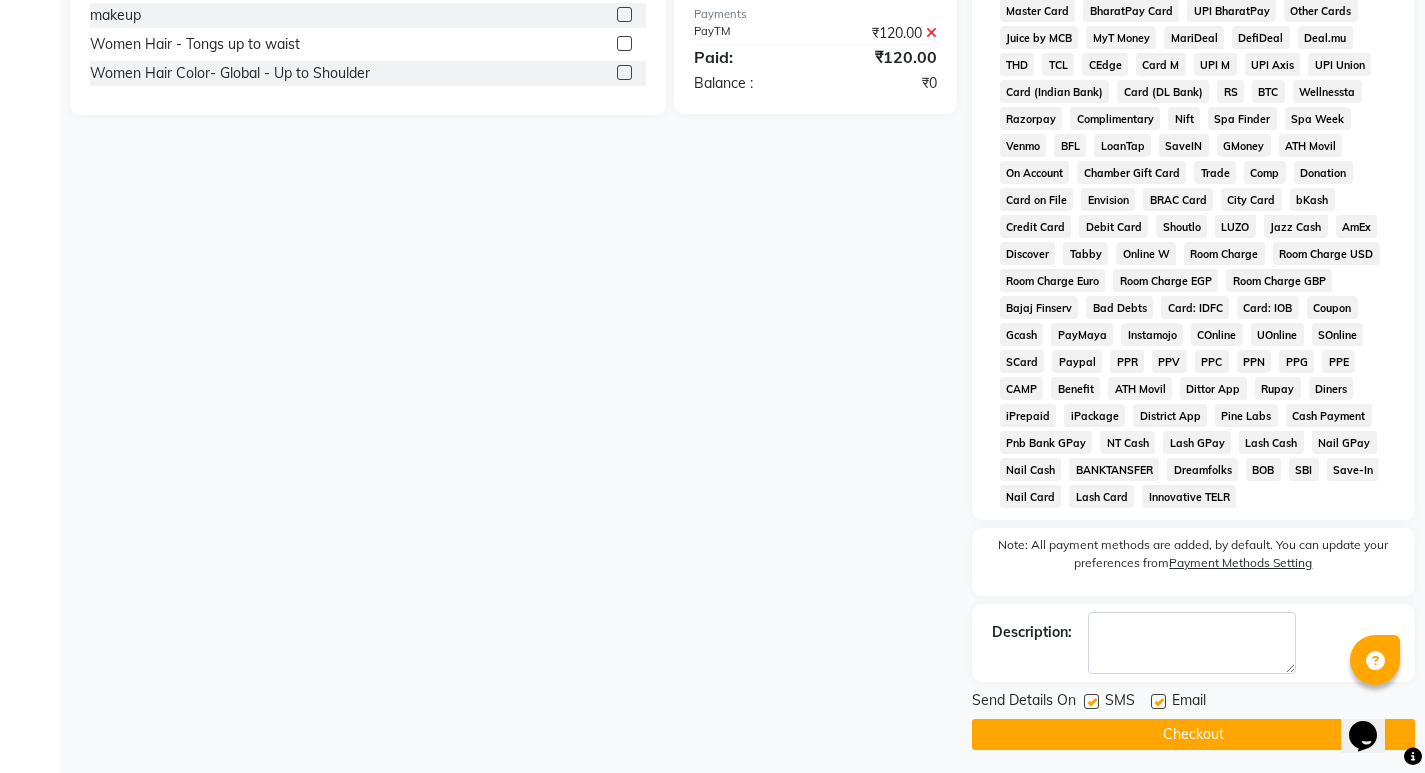 click on "Checkout" 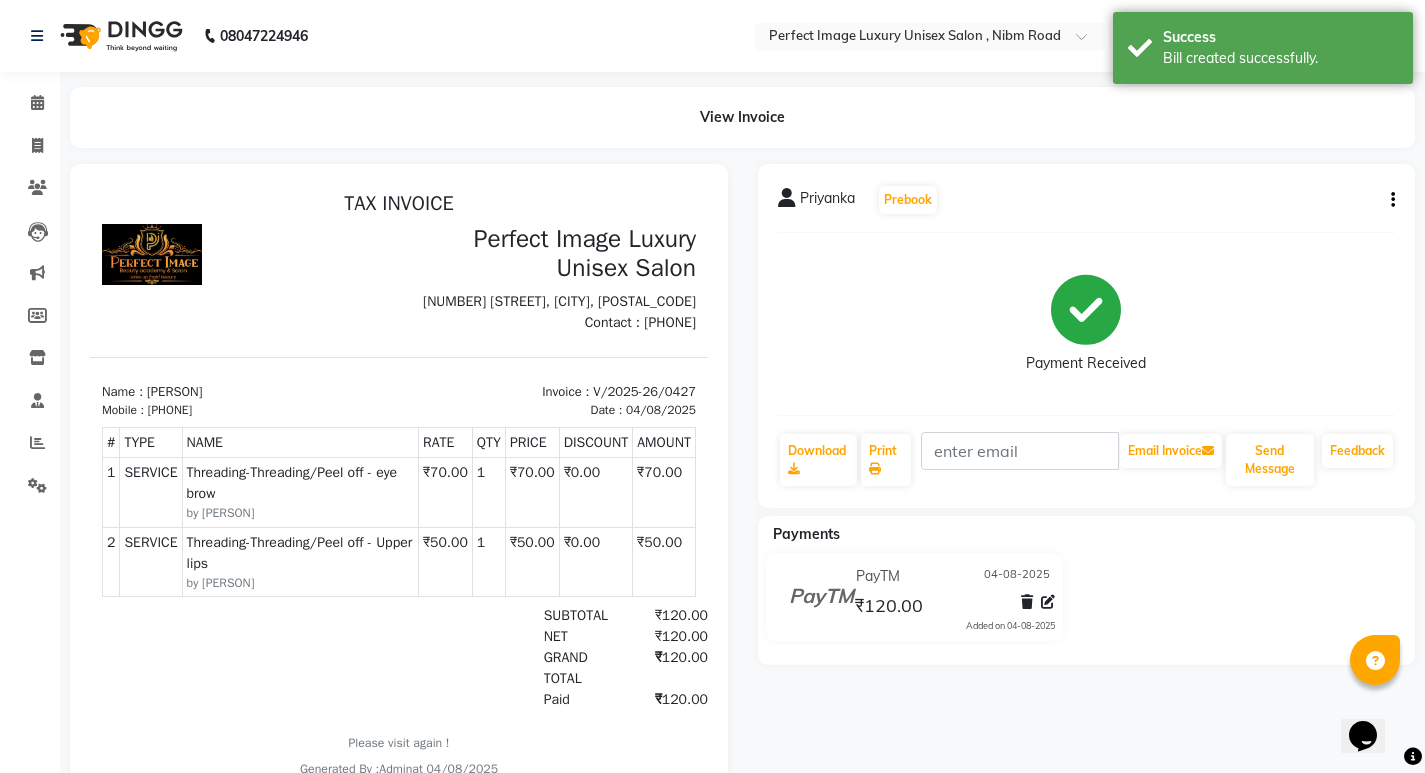 scroll, scrollTop: 0, scrollLeft: 0, axis: both 